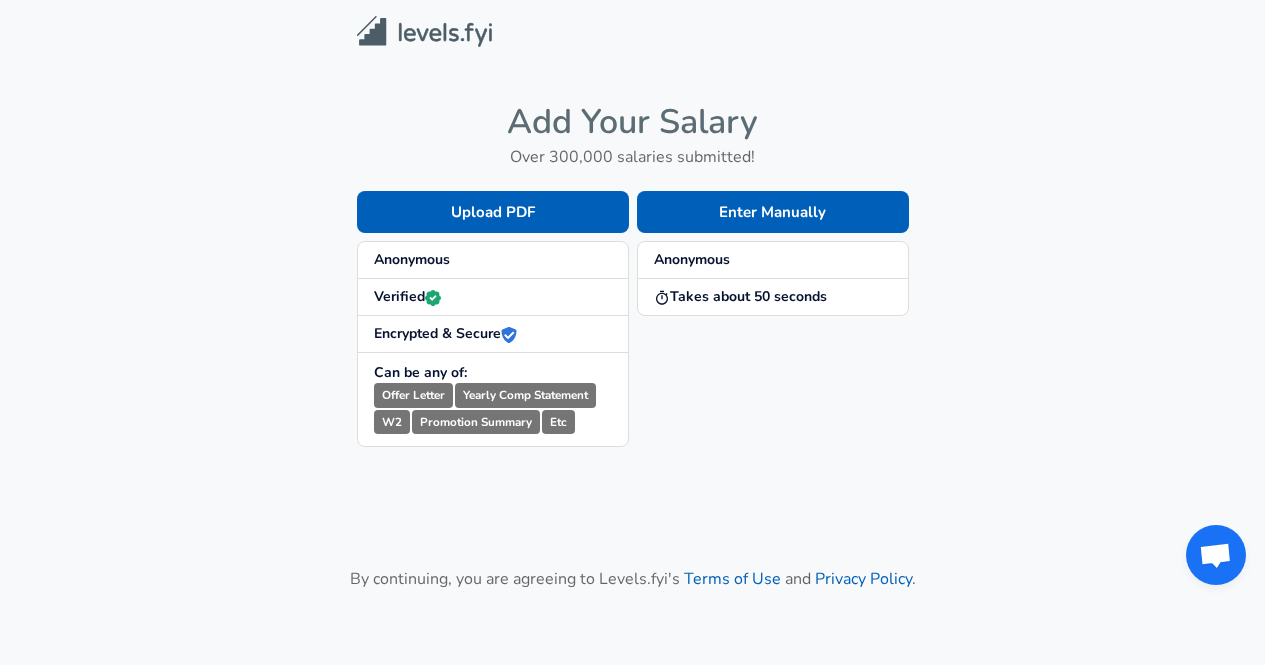 scroll, scrollTop: 0, scrollLeft: 0, axis: both 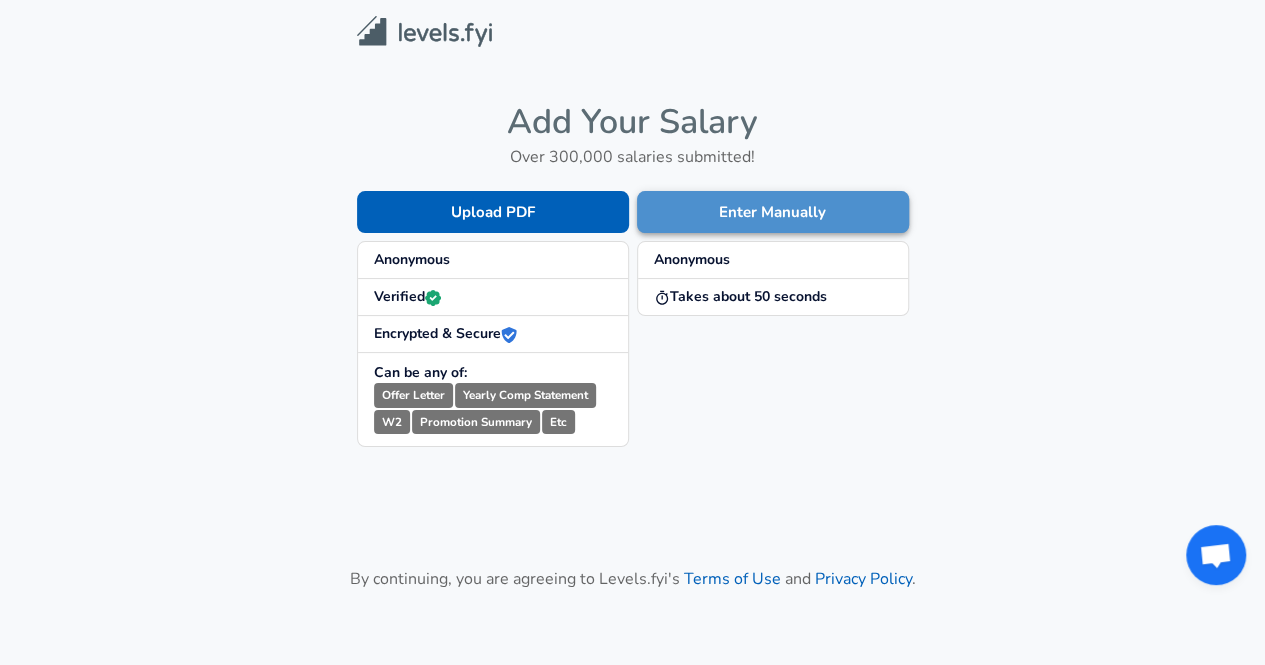 click on "Enter Manually" at bounding box center [773, 212] 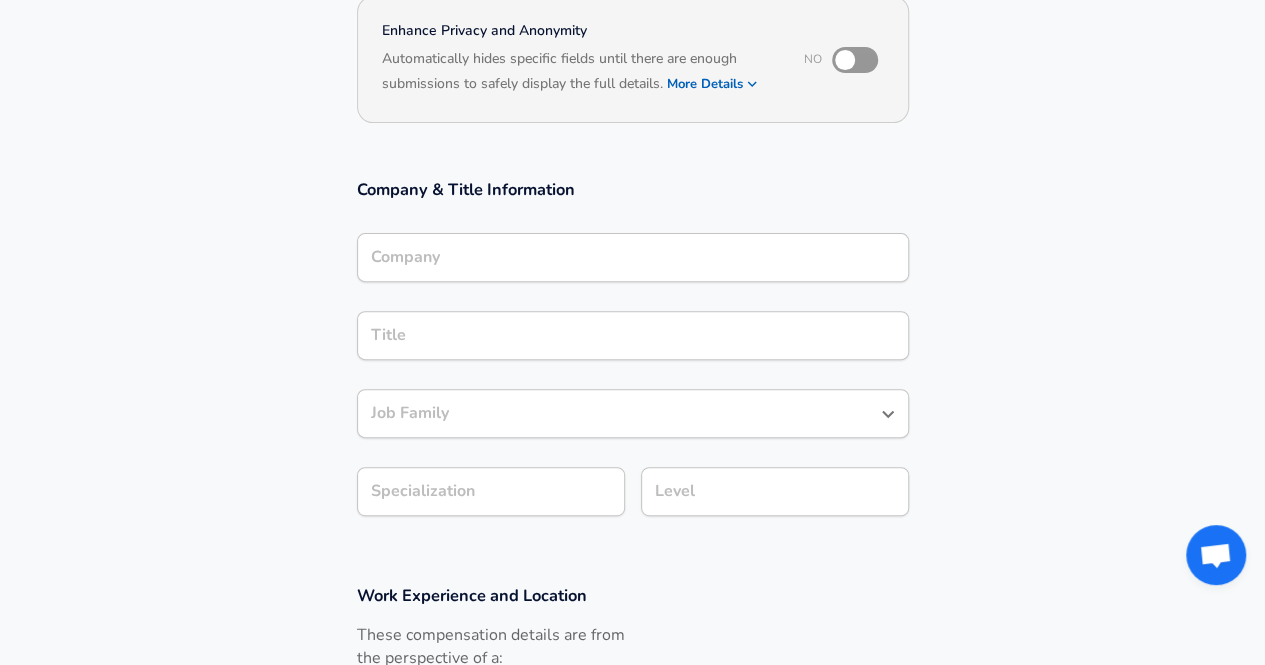 click on "Company" at bounding box center (633, 257) 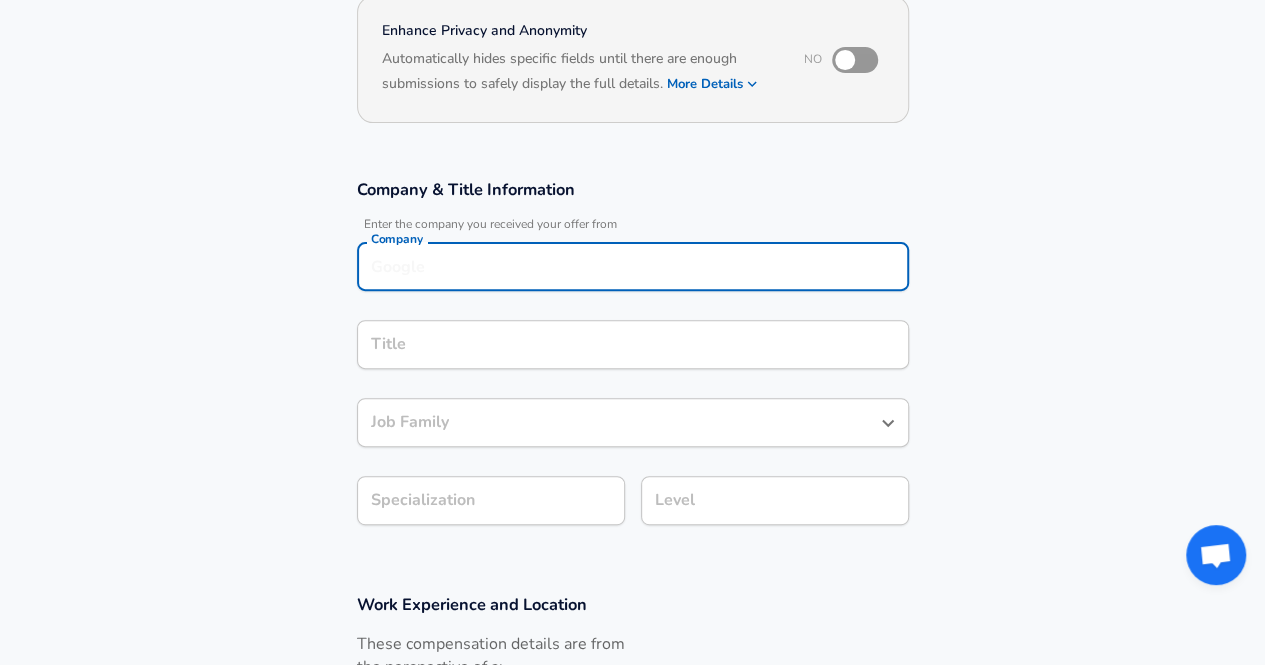 scroll, scrollTop: 221, scrollLeft: 0, axis: vertical 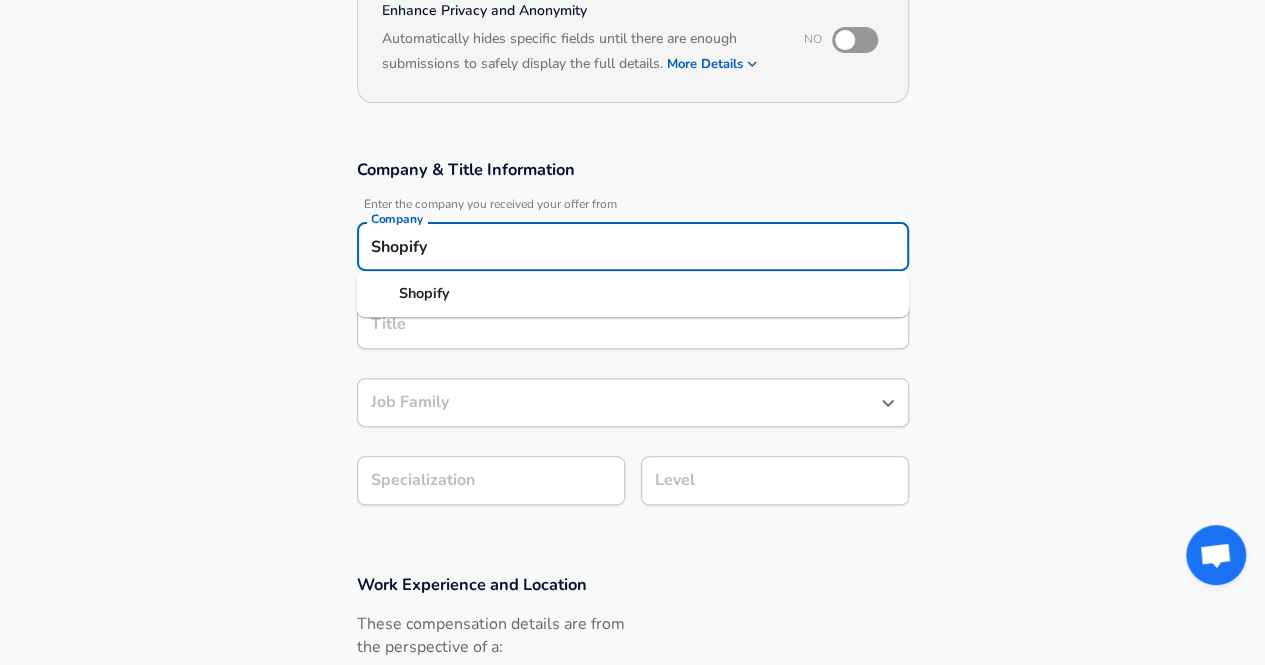 click on "Shopify" at bounding box center [633, 294] 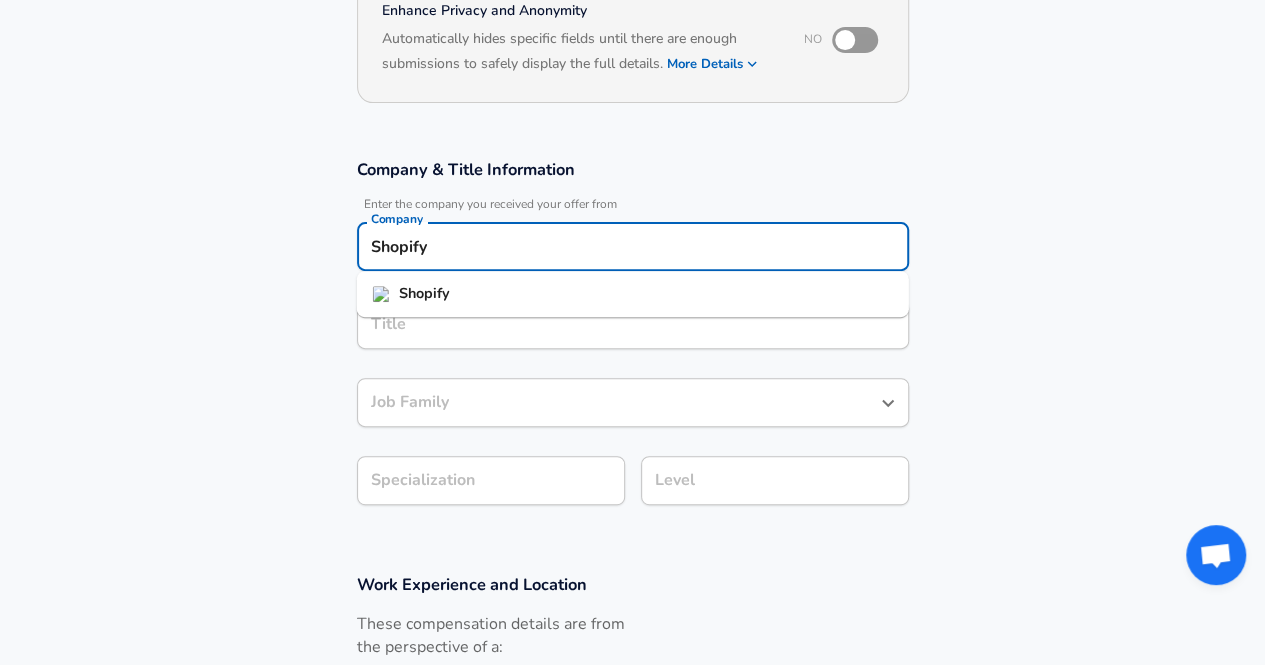 click on "Shopify" at bounding box center [424, 293] 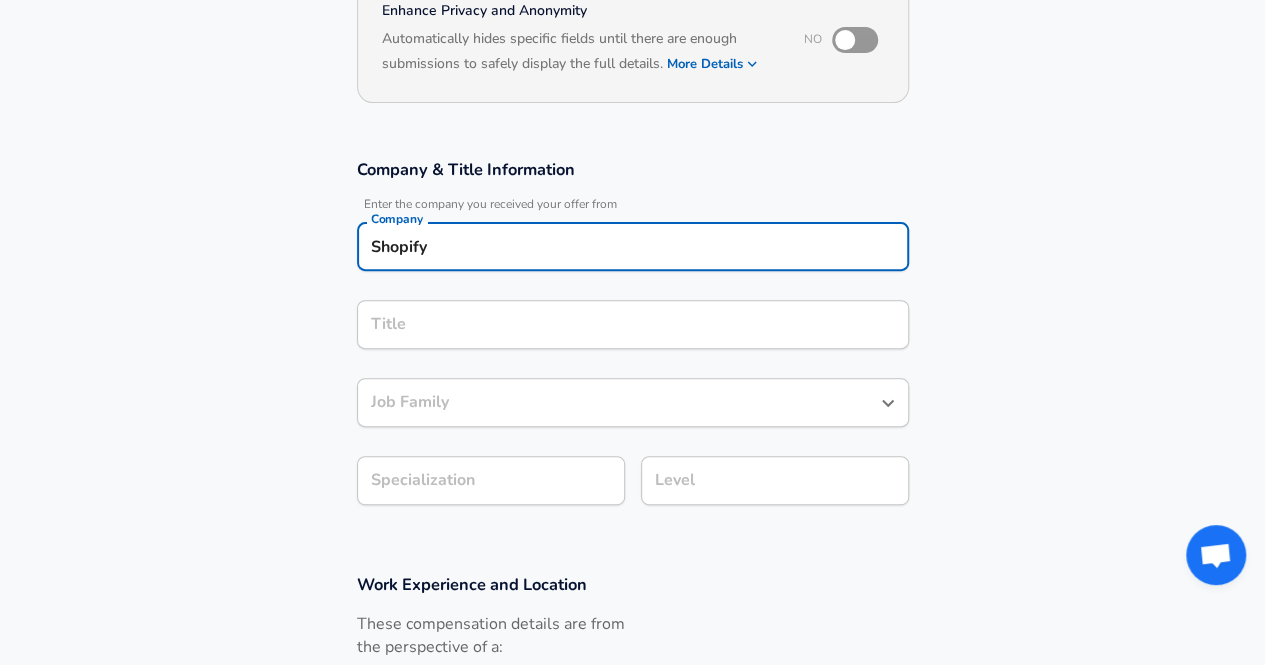 type on "Shopify" 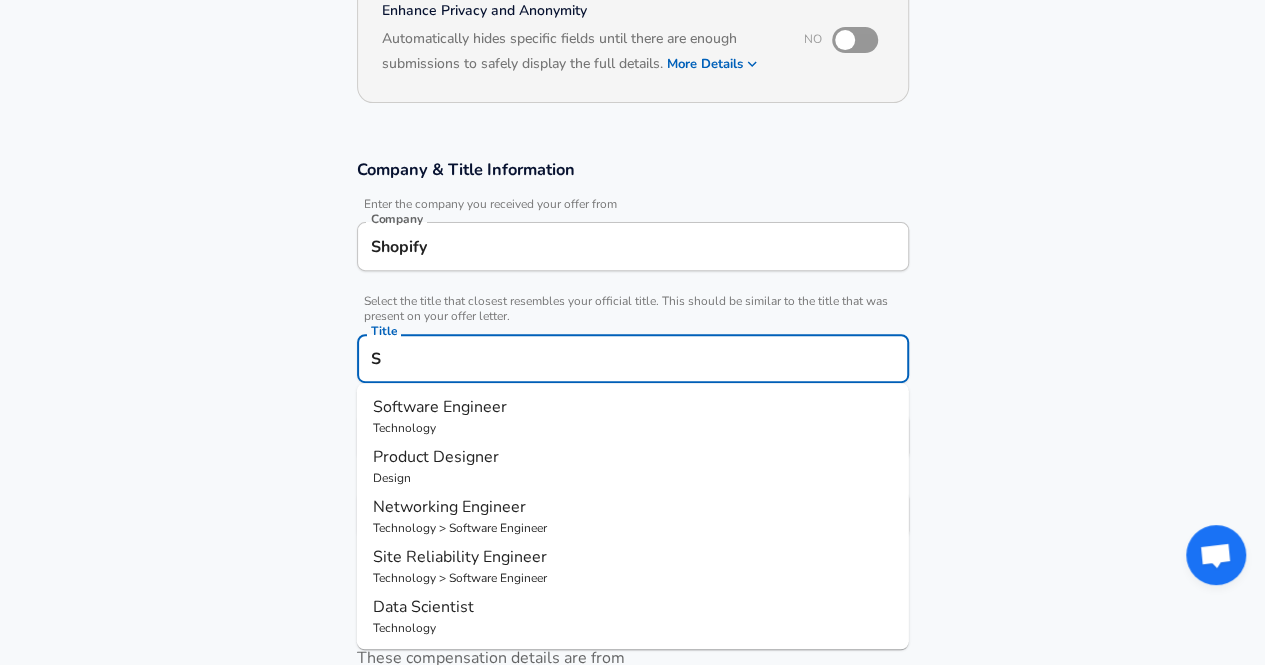 scroll, scrollTop: 261, scrollLeft: 0, axis: vertical 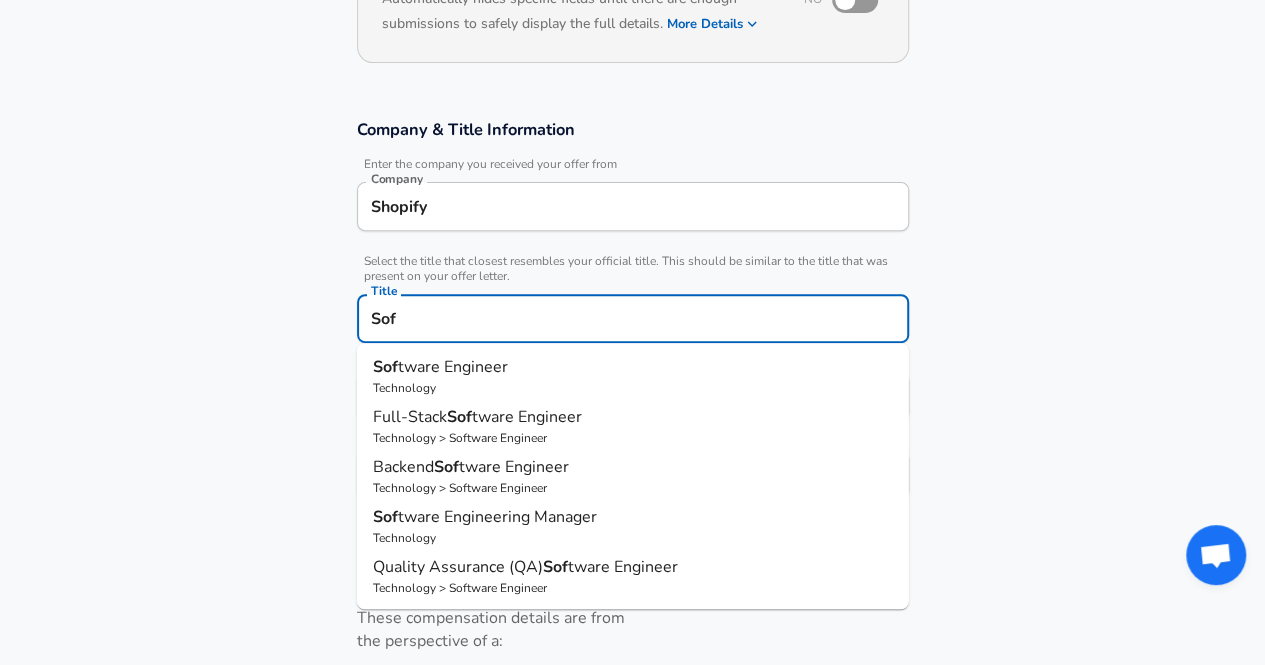 click on "tware Engineer" at bounding box center [453, 367] 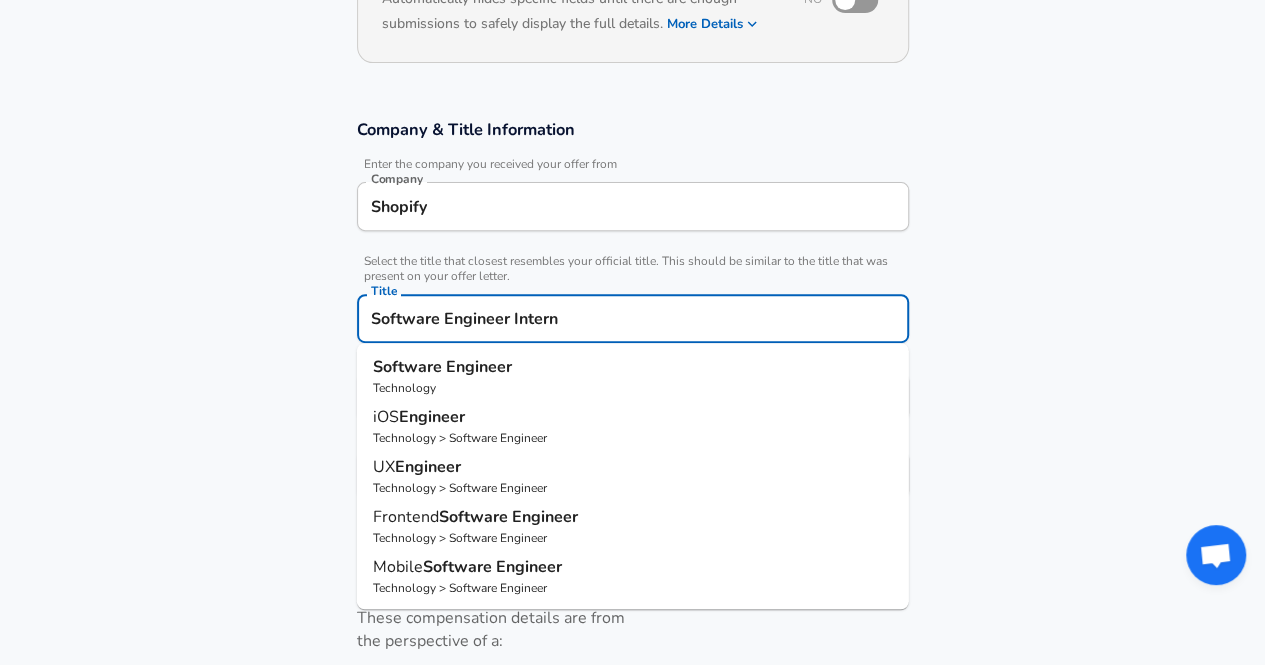 click on "Engineer" at bounding box center [479, 367] 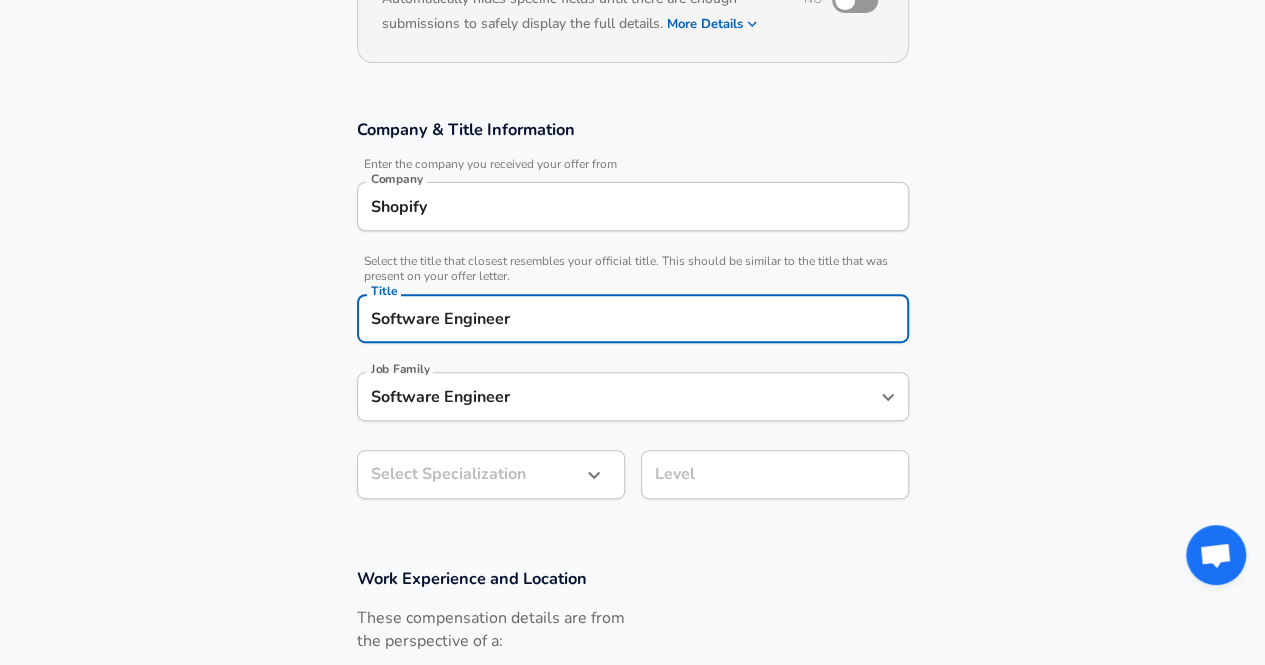type on "Software Engineer" 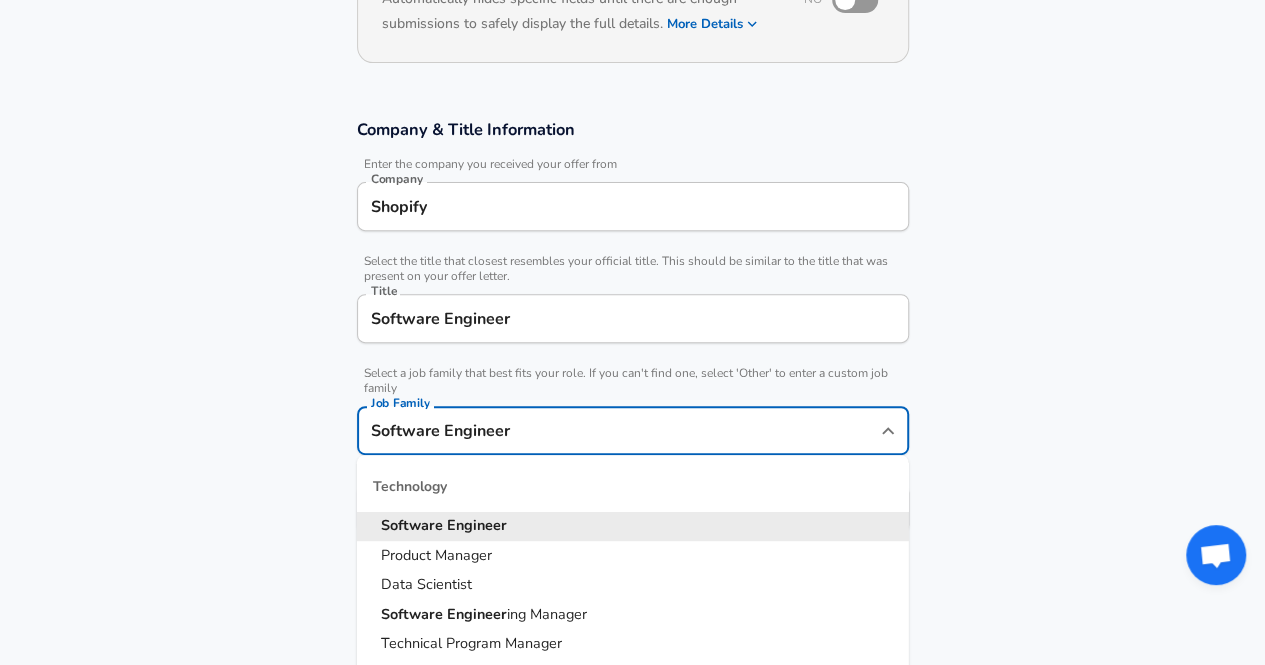 scroll, scrollTop: 301, scrollLeft: 0, axis: vertical 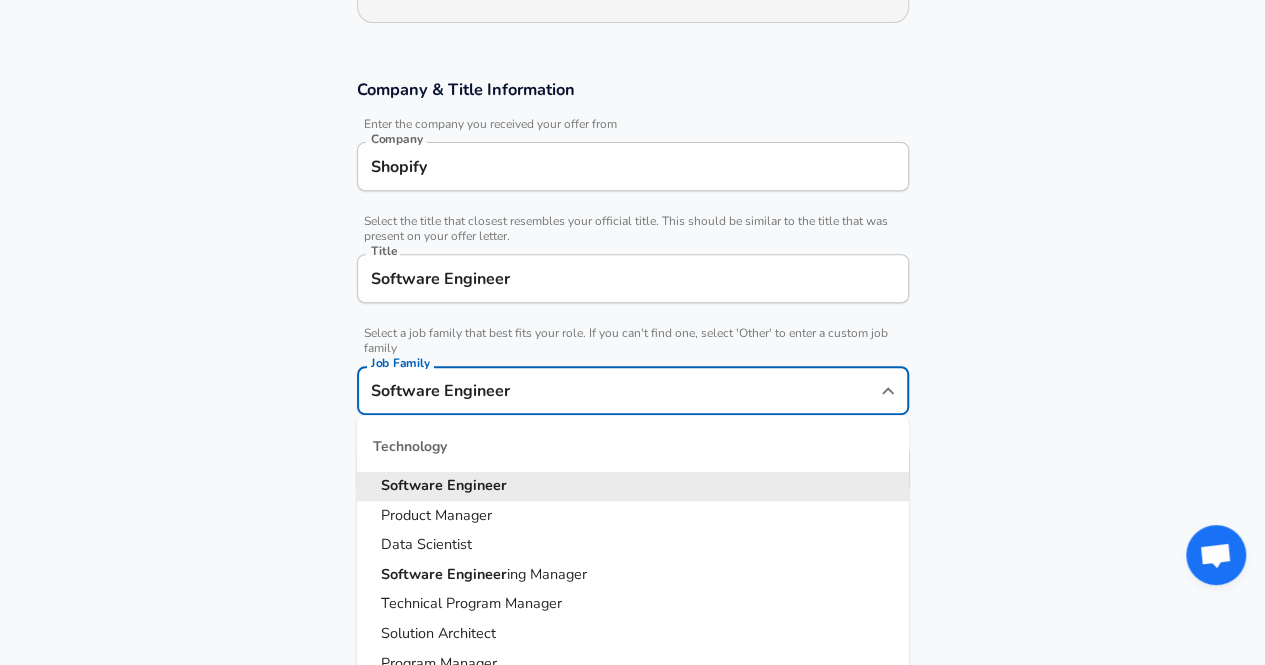 click on "Technology" at bounding box center [633, 447] 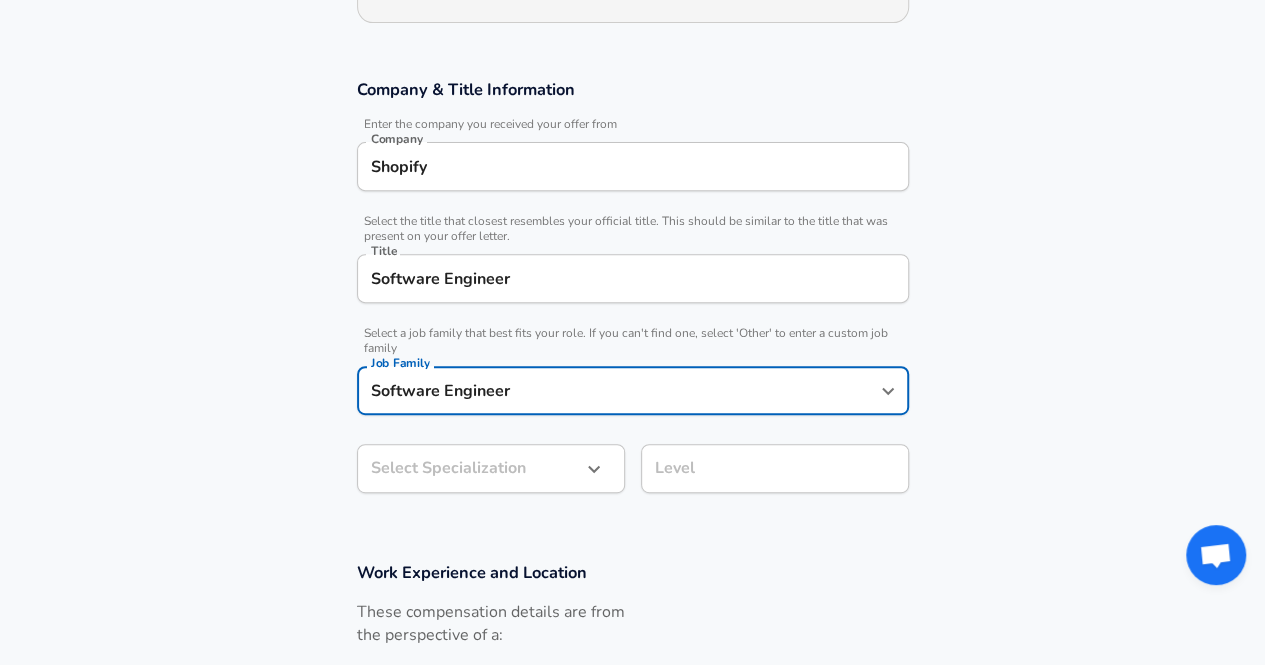 scroll, scrollTop: 361, scrollLeft: 0, axis: vertical 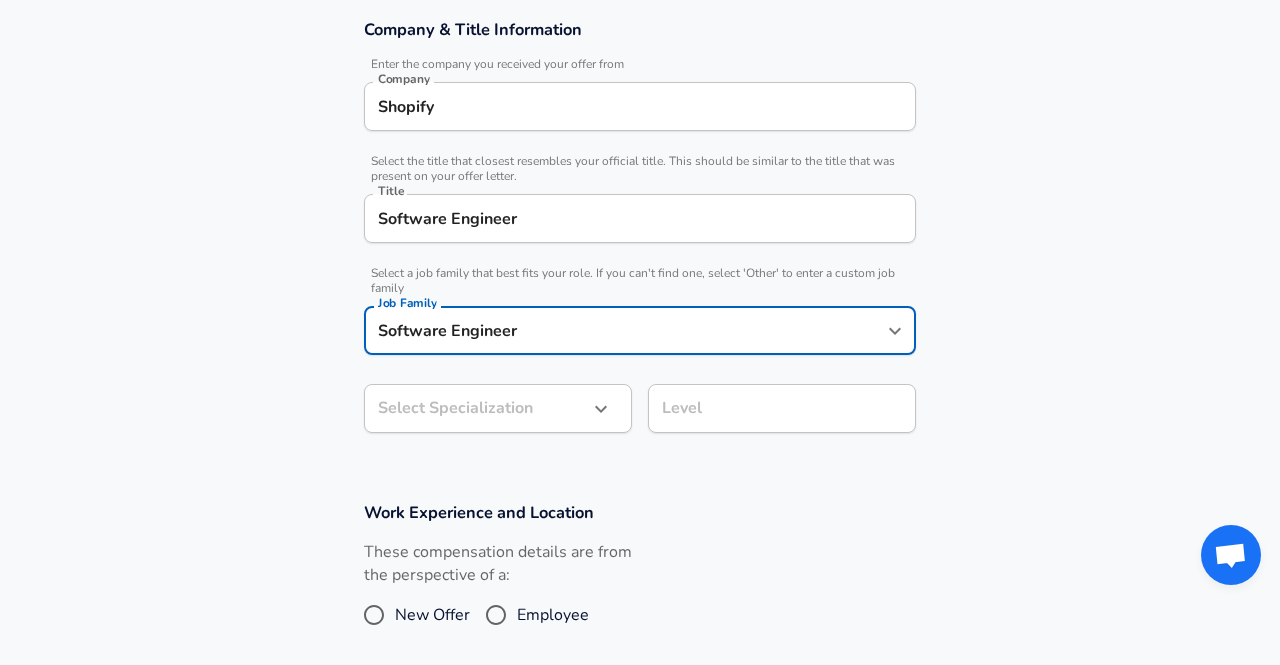 click on "Restart Add Your Salary Upload your offer letter   to verify your submission Enhance Privacy and Anonymity No Automatically hides specific fields until there are enough submissions to safely display the full details.   More Details Based on your submission and the data points that we have already collected, we will automatically hide and anonymize specific fields if there aren't enough data points to remain sufficiently anonymous. Company & Title Information   Enter the company you received your offer from Company Shopify Company   Select the title that closest resembles your official title. This should be similar to the title that was present on your offer letter. Title Software Engineer Title   Select a job family that best fits your role. If you can't find one, select 'Other' to enter a custom job family Job Family Software Engineer Job Family Select Specialization ​ Select Specialization Level Level Work Experience and Location These compensation details are from the perspective of a: New Offer Employee" at bounding box center [640, -29] 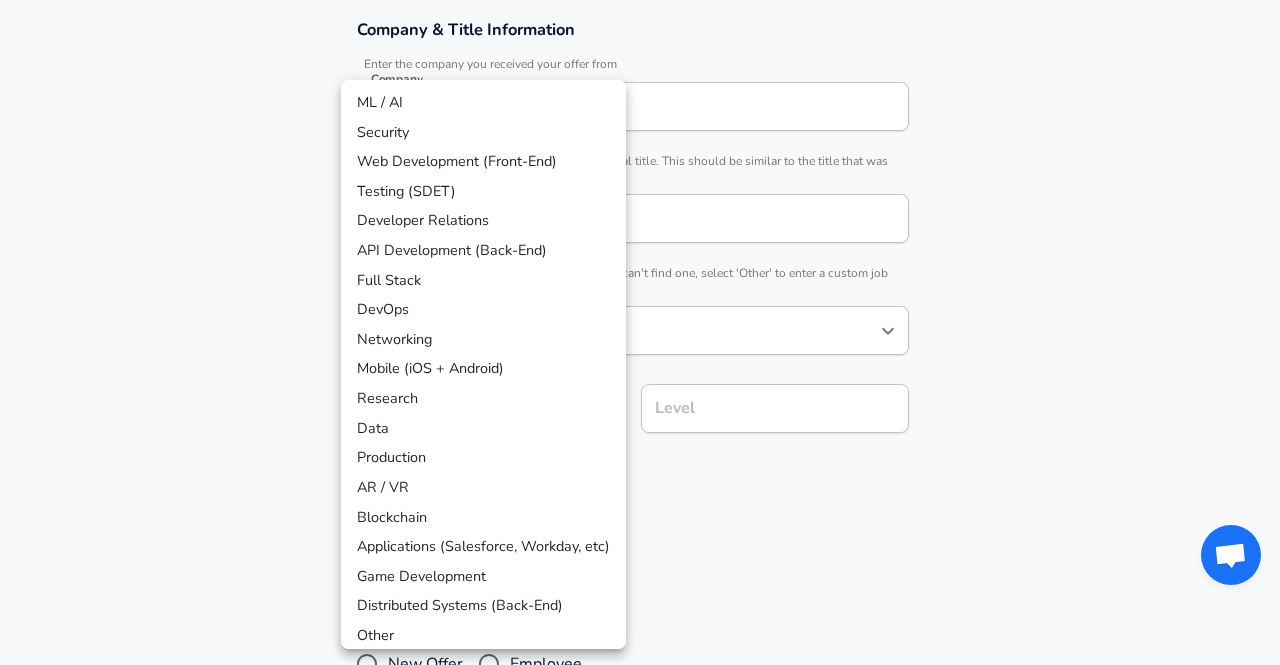 click on "Full Stack" at bounding box center (483, 281) 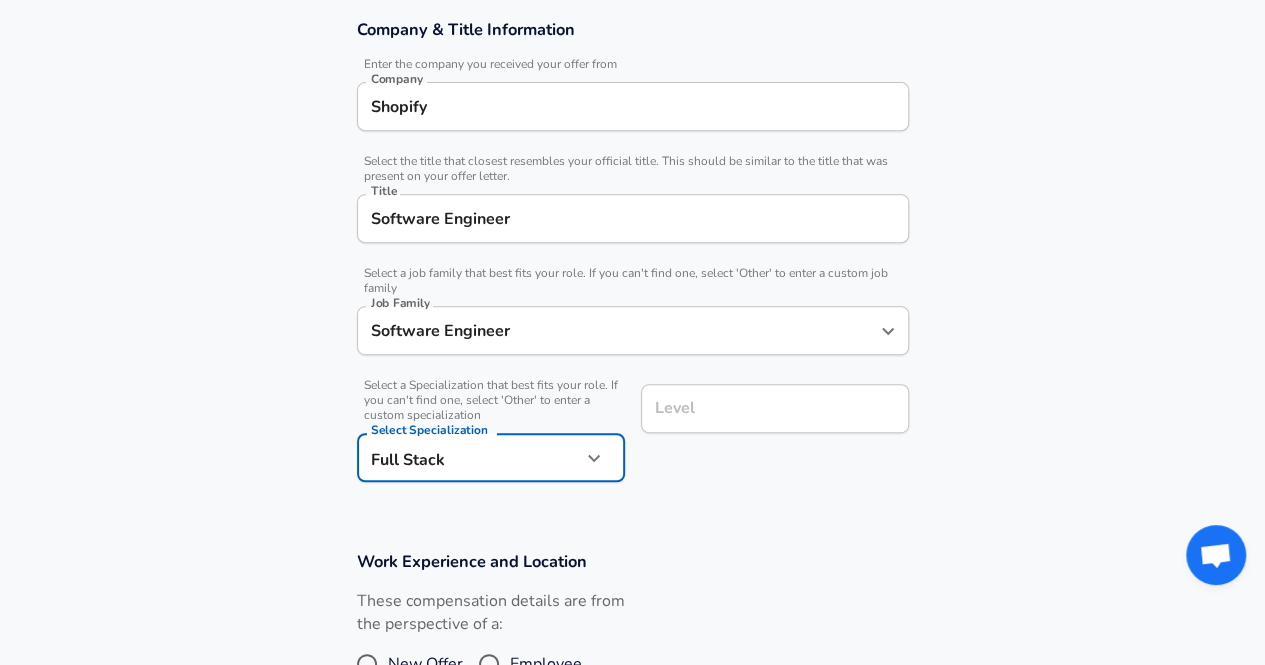 scroll, scrollTop: 401, scrollLeft: 0, axis: vertical 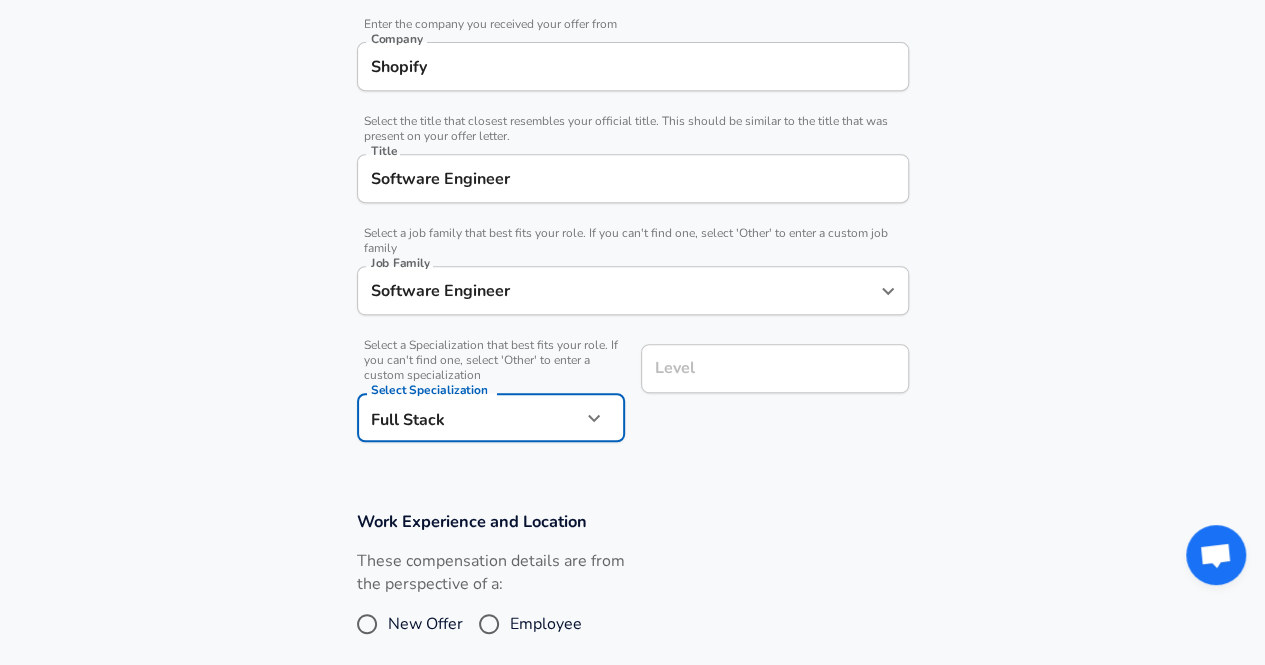 click on "Level" at bounding box center (775, 368) 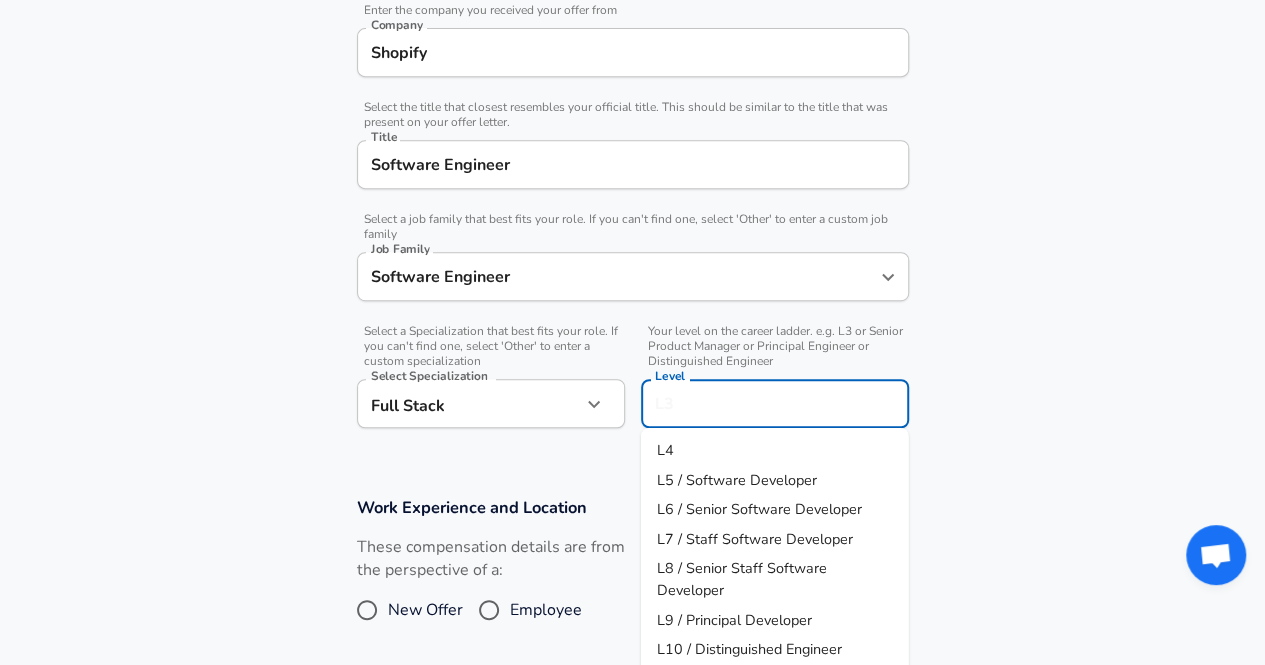 scroll, scrollTop: 418, scrollLeft: 0, axis: vertical 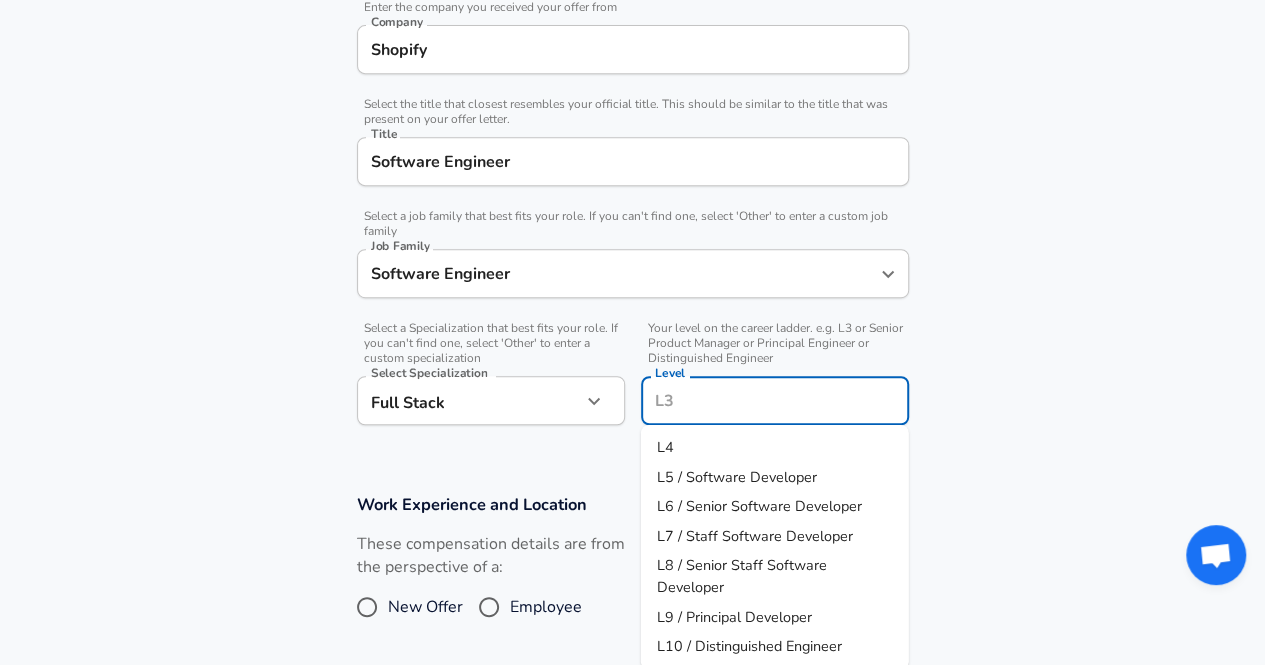 click on "L4" at bounding box center [775, 448] 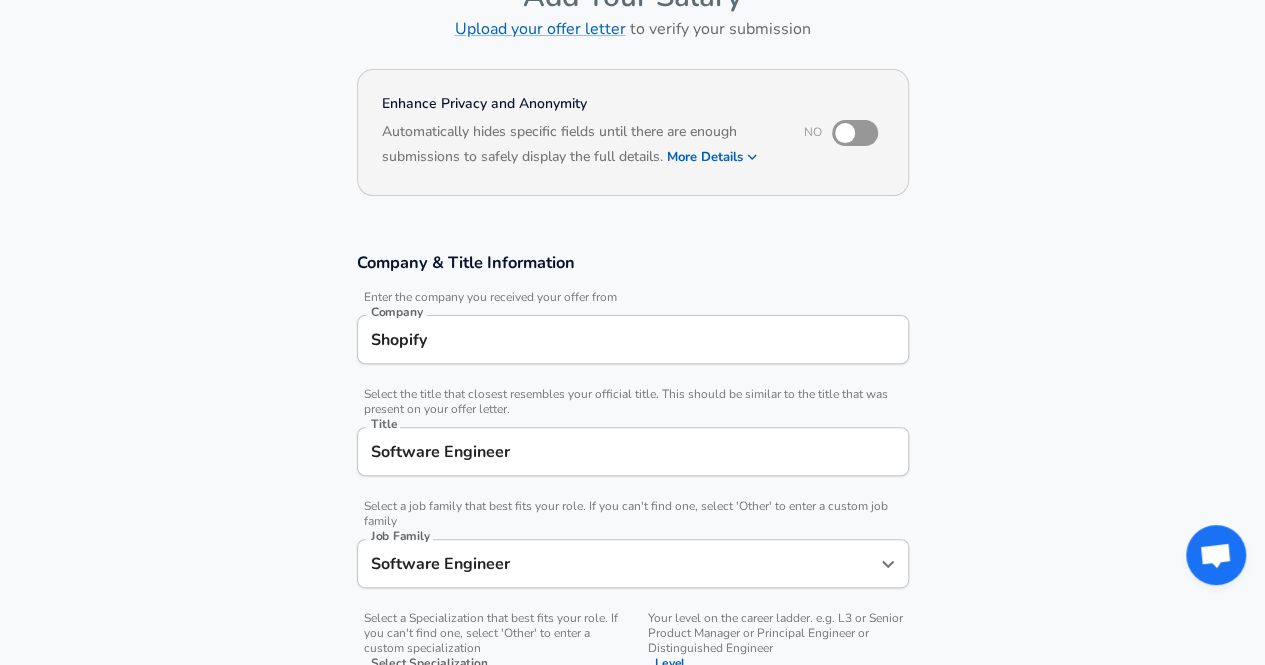 scroll, scrollTop: 0, scrollLeft: 0, axis: both 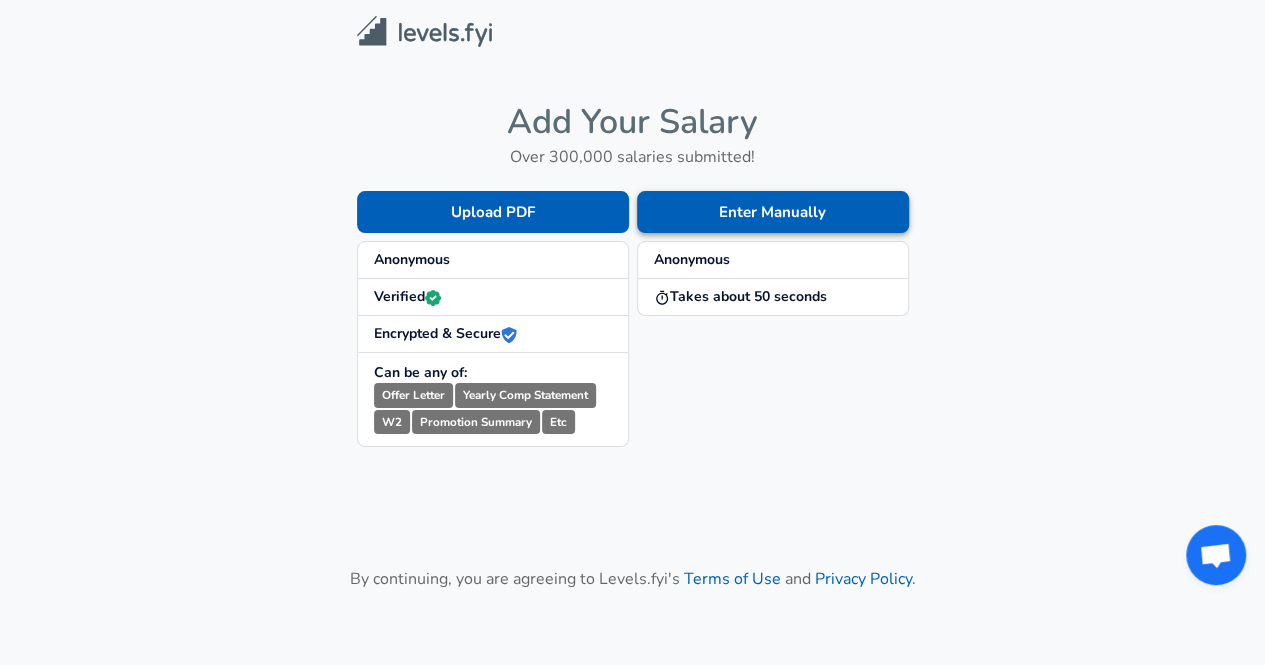 click on "Enter Manually" at bounding box center [773, 212] 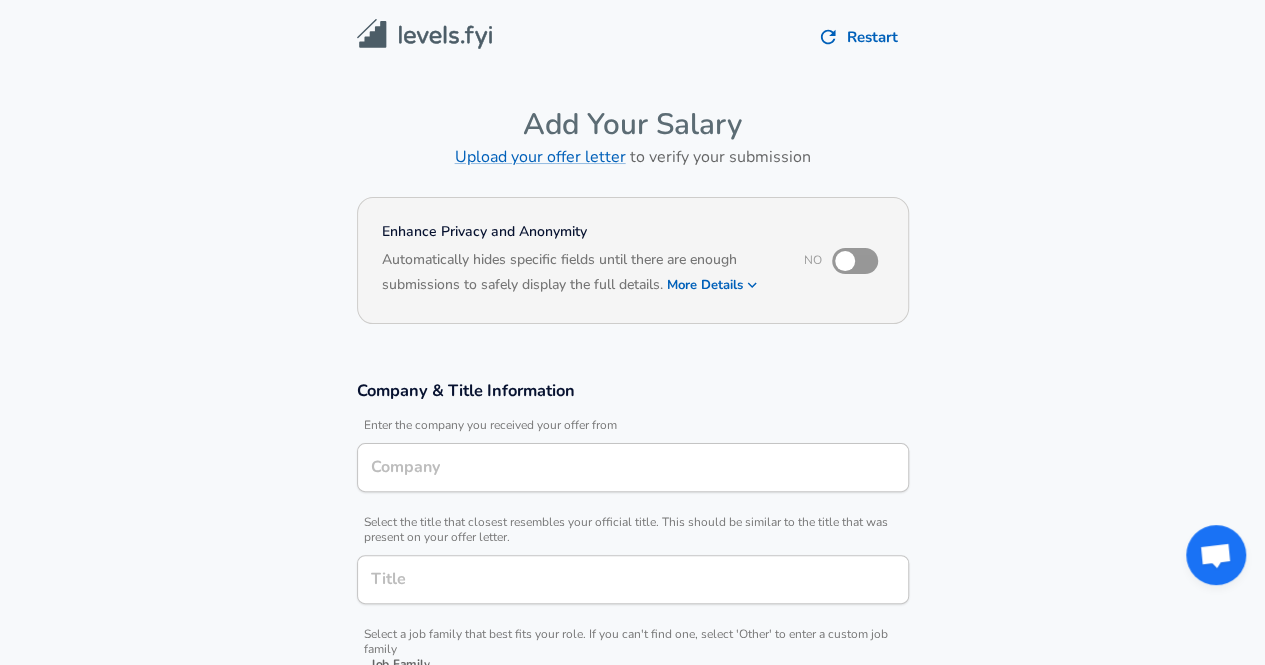 type on "Shopify" 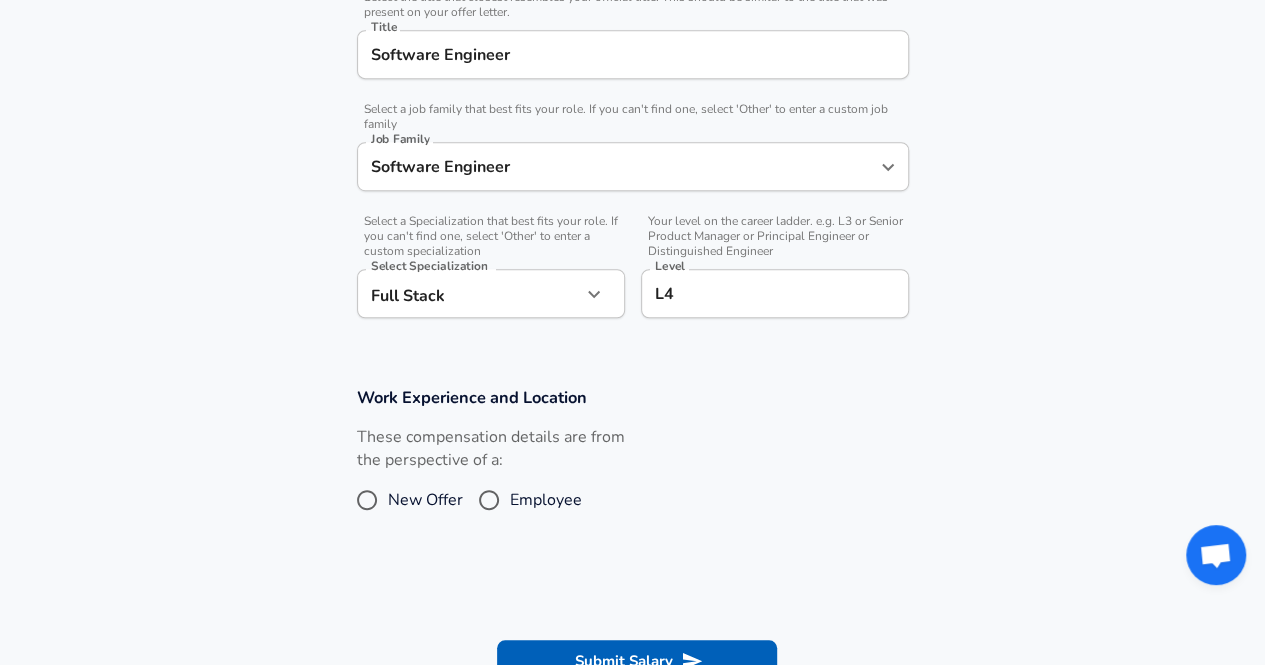 scroll, scrollTop: 526, scrollLeft: 0, axis: vertical 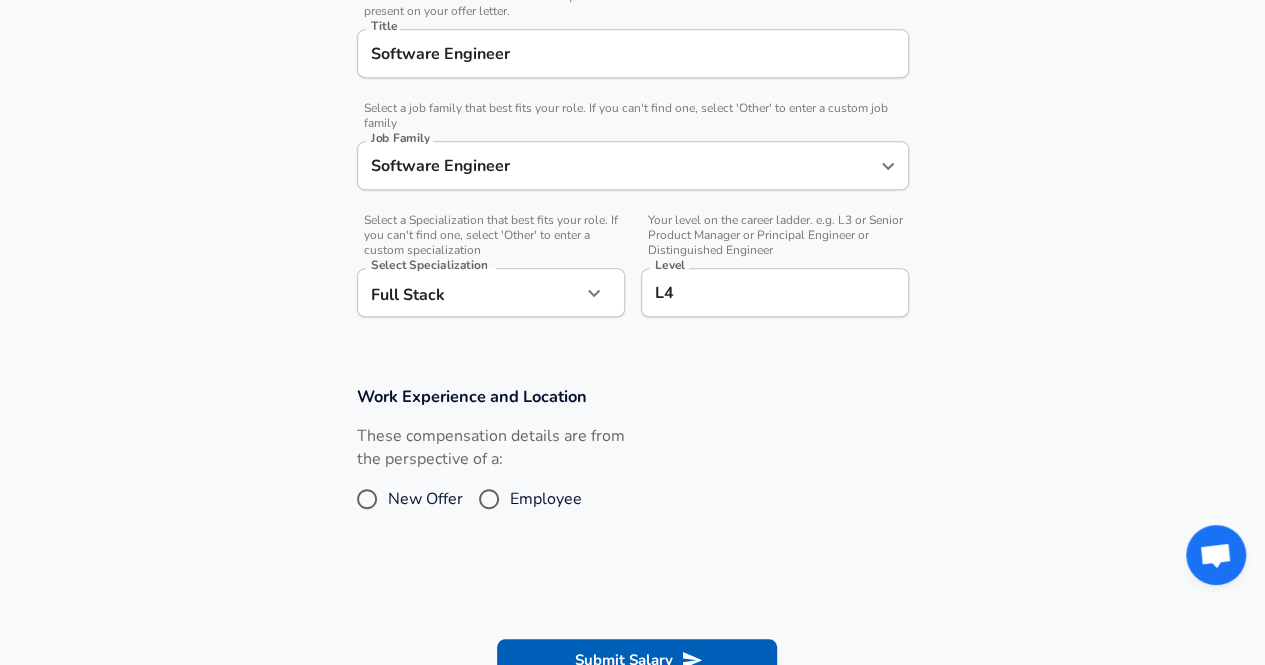 click on "L4" at bounding box center (775, 292) 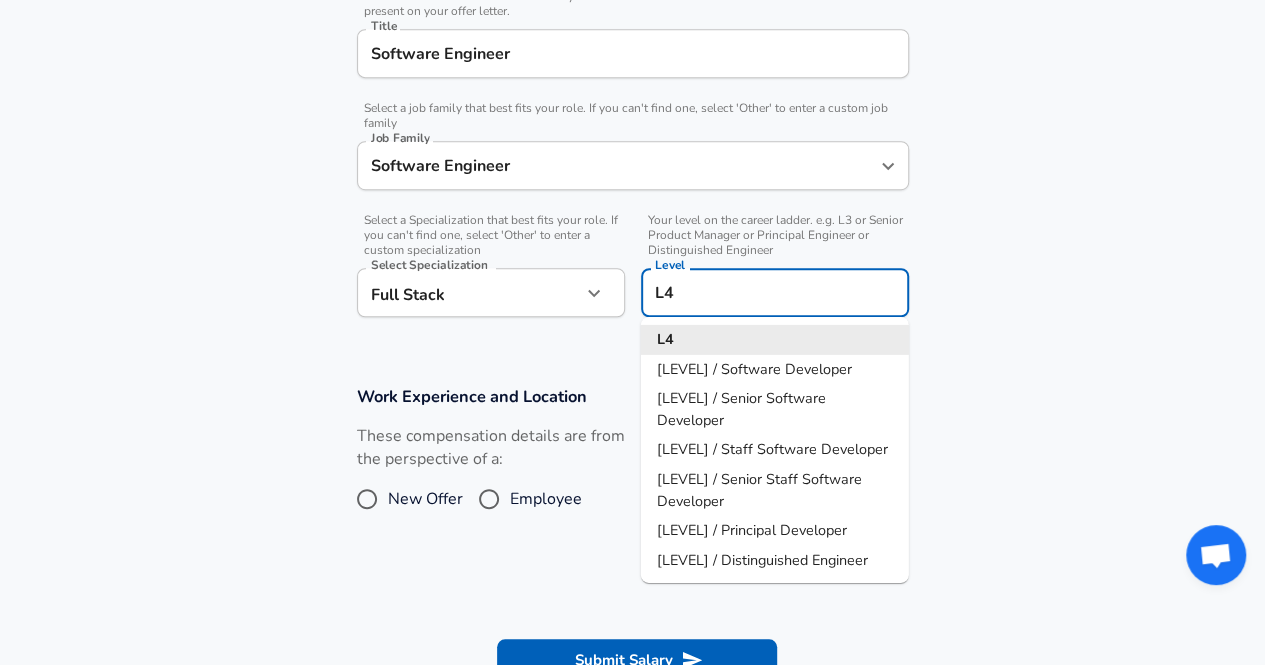 click on "L4" at bounding box center [775, 292] 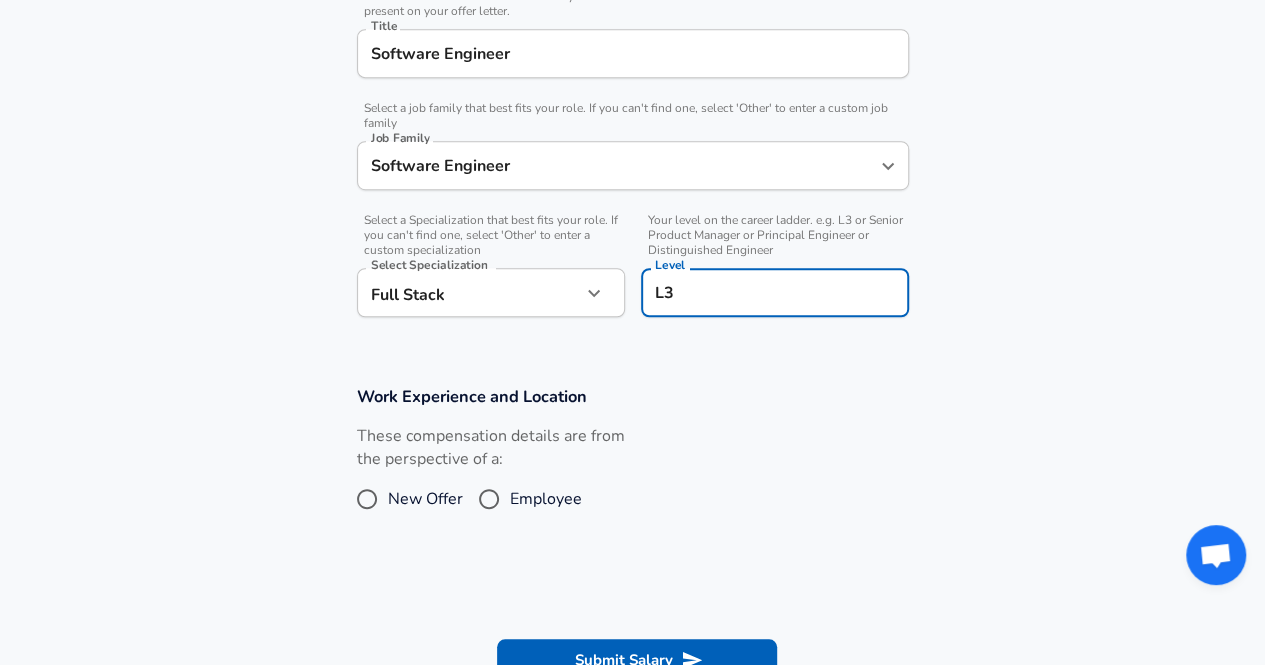 type on "L3" 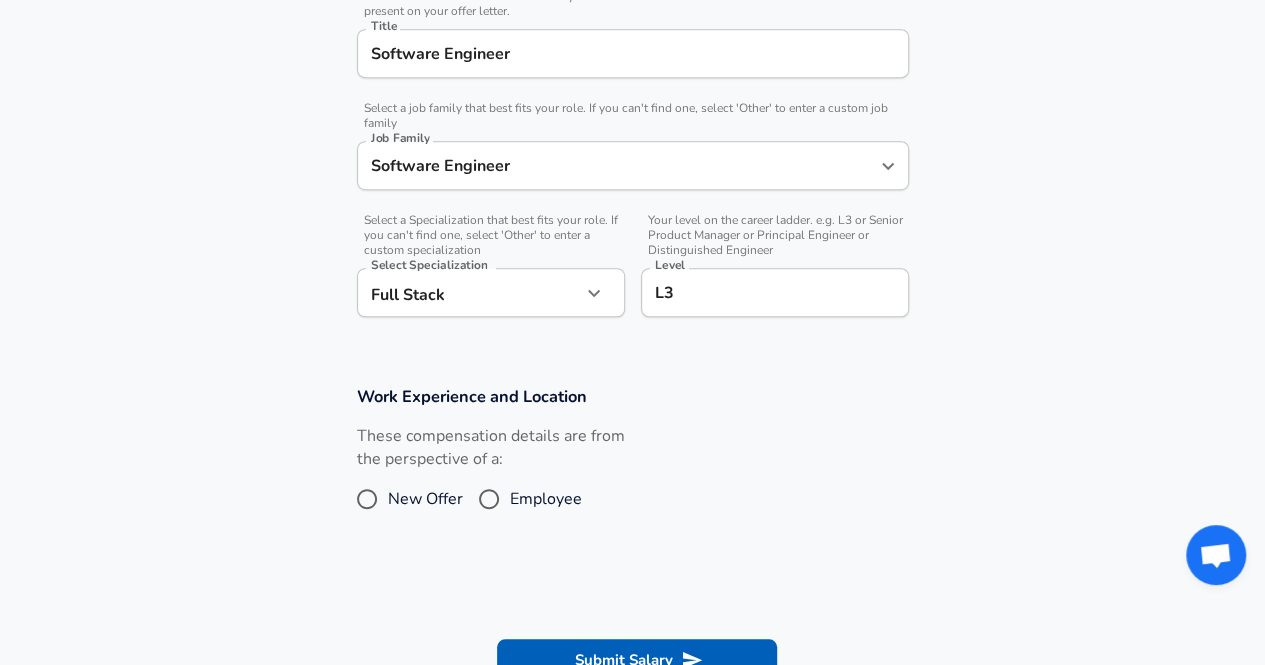 click on "Company Shopify Company Select the title that closest resembles your official title. This should be similar to the title that was present on your offer letter. Title Software Engineer Title Select a job family that best fits your role. If you can't find one, select 'Other' to enter a custom job family Job Family Software Engineer Job Family Select a Specialization that best fits your role. If you can't find one, select 'Other' to enter a custom specialization Select Specialization Full Stack Full Stack Select Specialization Your level on the career ladder. e.g. L3 or Senior Product Manager or Principal Engineer or Distinguished Engineer Level L3 Level" at bounding box center [632, 96] 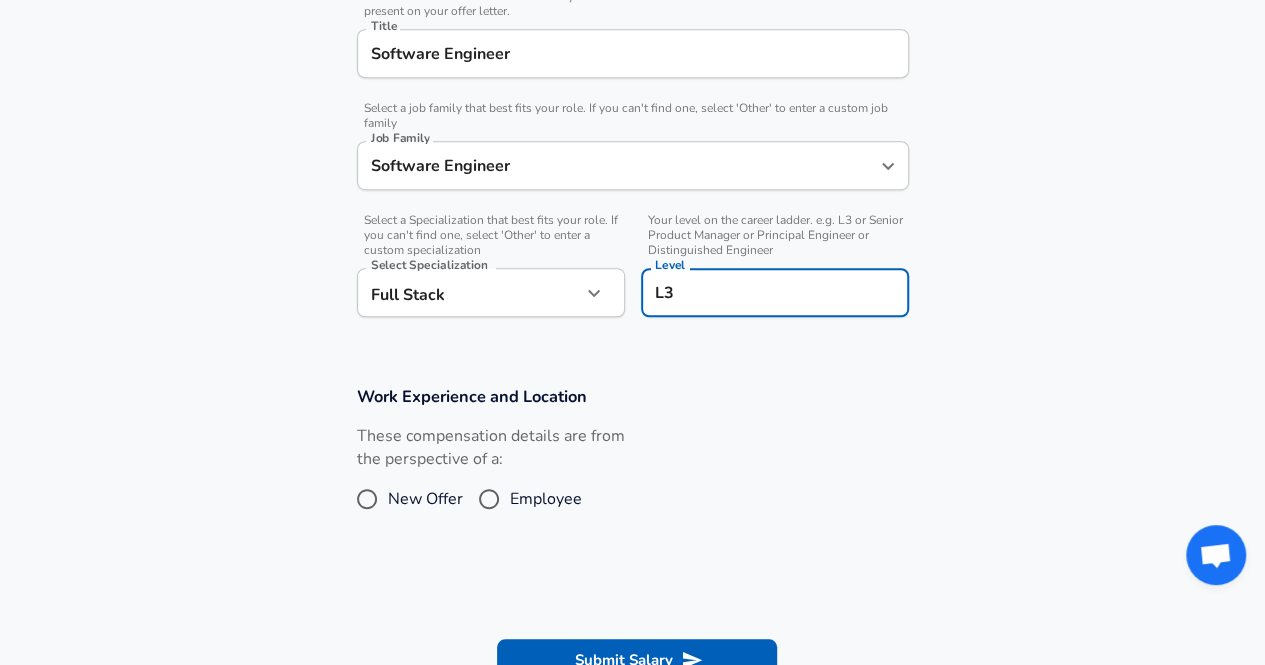 click on "Company Shopify Company Select the title that closest resembles your official title. This should be similar to the title that was present on your offer letter. Title Software Engineer Title Select a job family that best fits your role. If you can't find one, select 'Other' to enter a custom job family Job Family Software Engineer Job Family Select a Specialization that best fits your role. If you can't find one, select 'Other' to enter a custom specialization Select Specialization Full Stack Full Stack Select Specialization Your level on the career ladder. e.g. L3 or Senior Product Manager or Principal Engineer or Distinguished Engineer Level L3 Level" at bounding box center (632, 96) 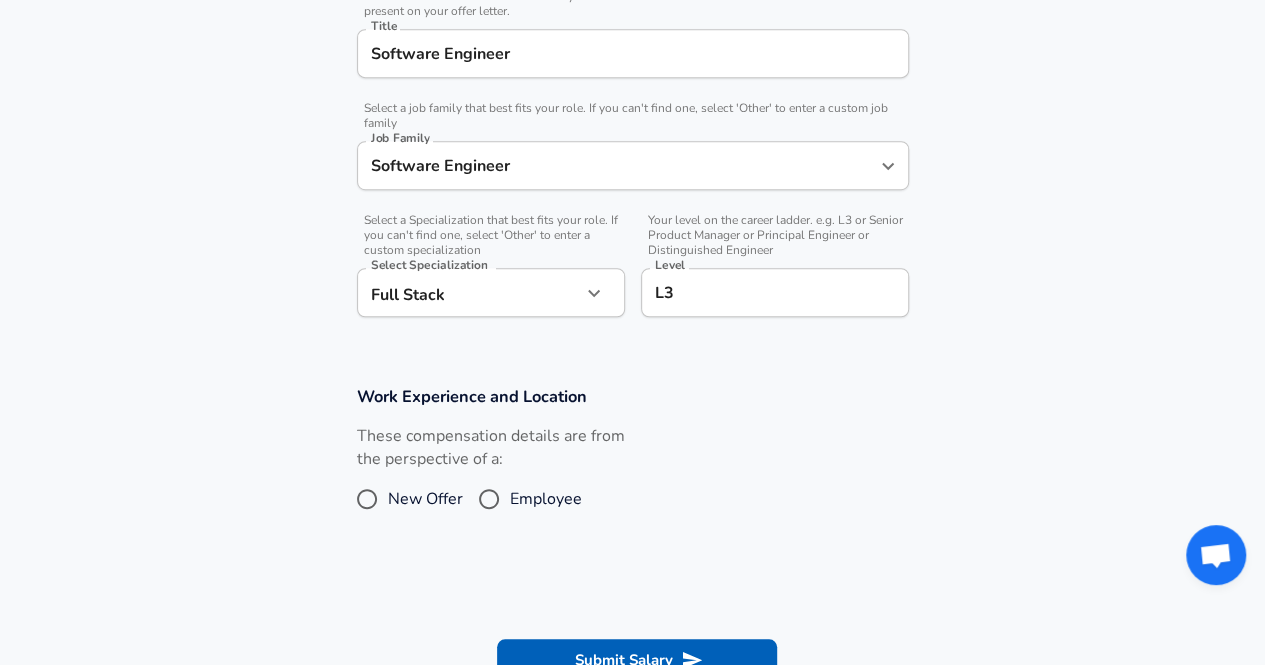 click on "Employee" at bounding box center (489, 499) 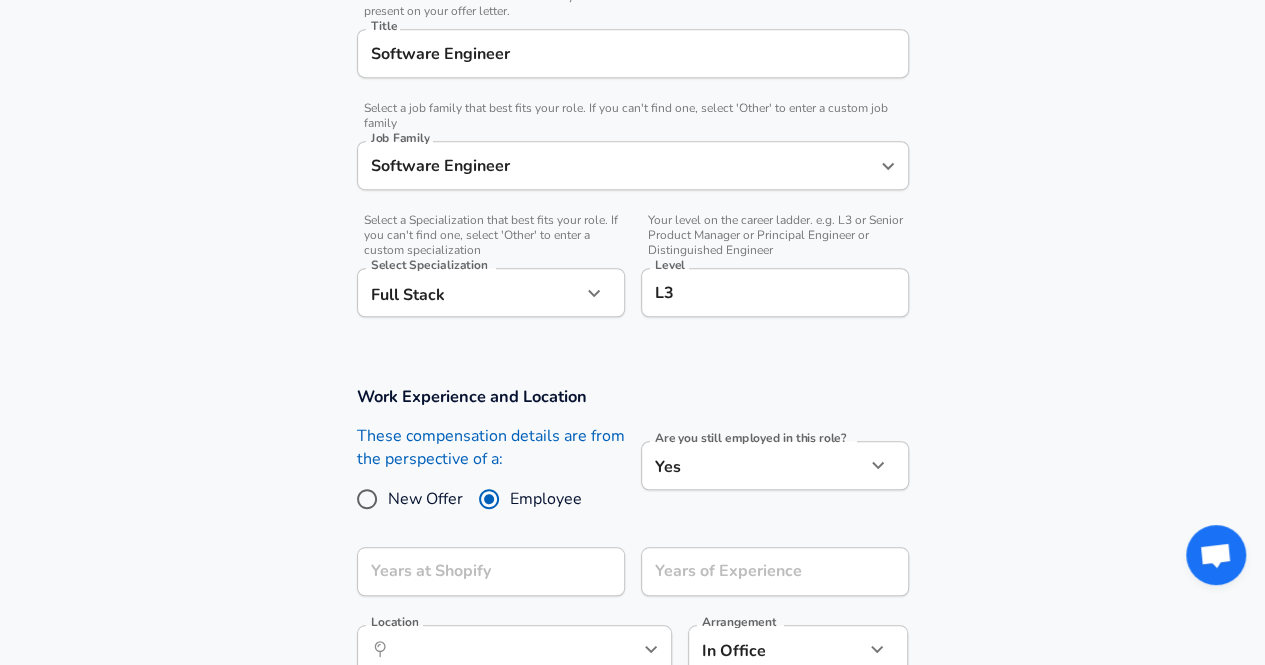 click on "New Offer" at bounding box center (425, 499) 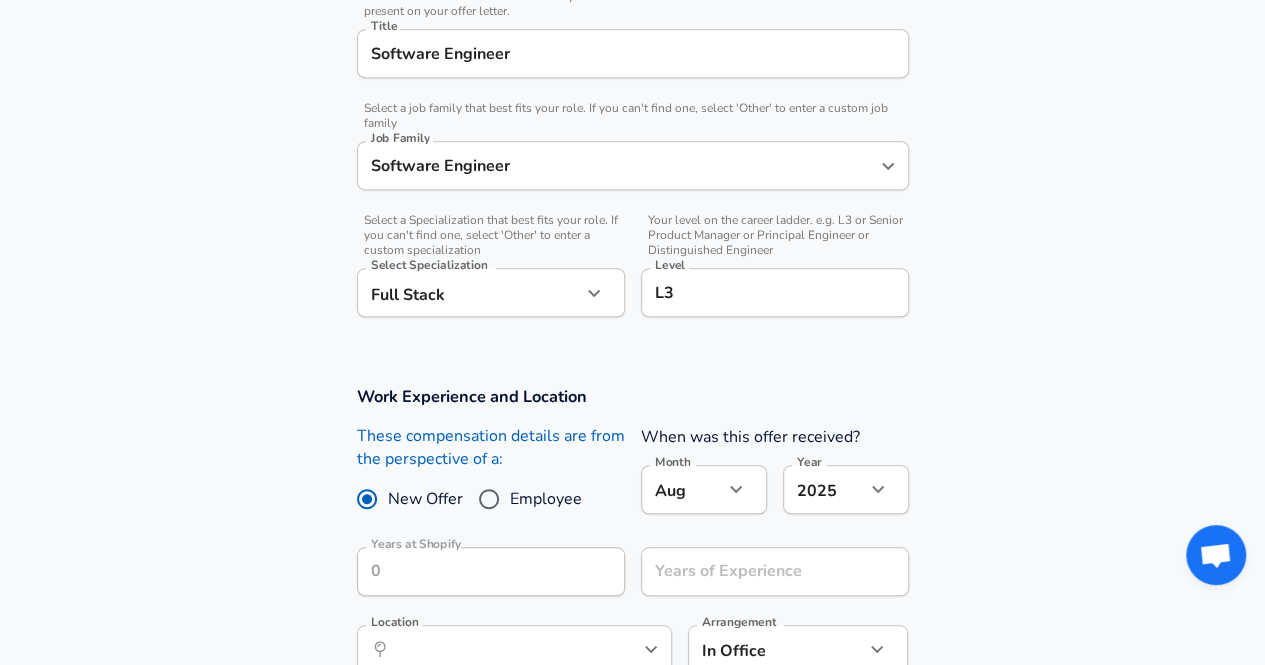 click on "Employee" at bounding box center [489, 499] 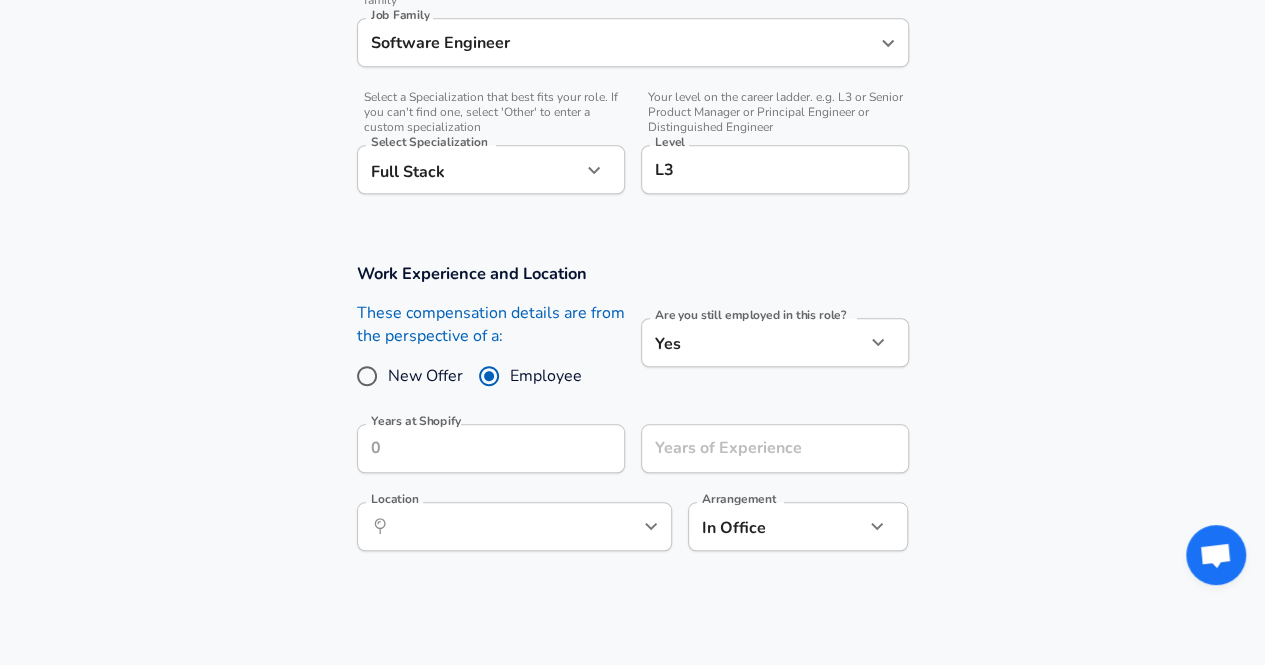 scroll, scrollTop: 650, scrollLeft: 0, axis: vertical 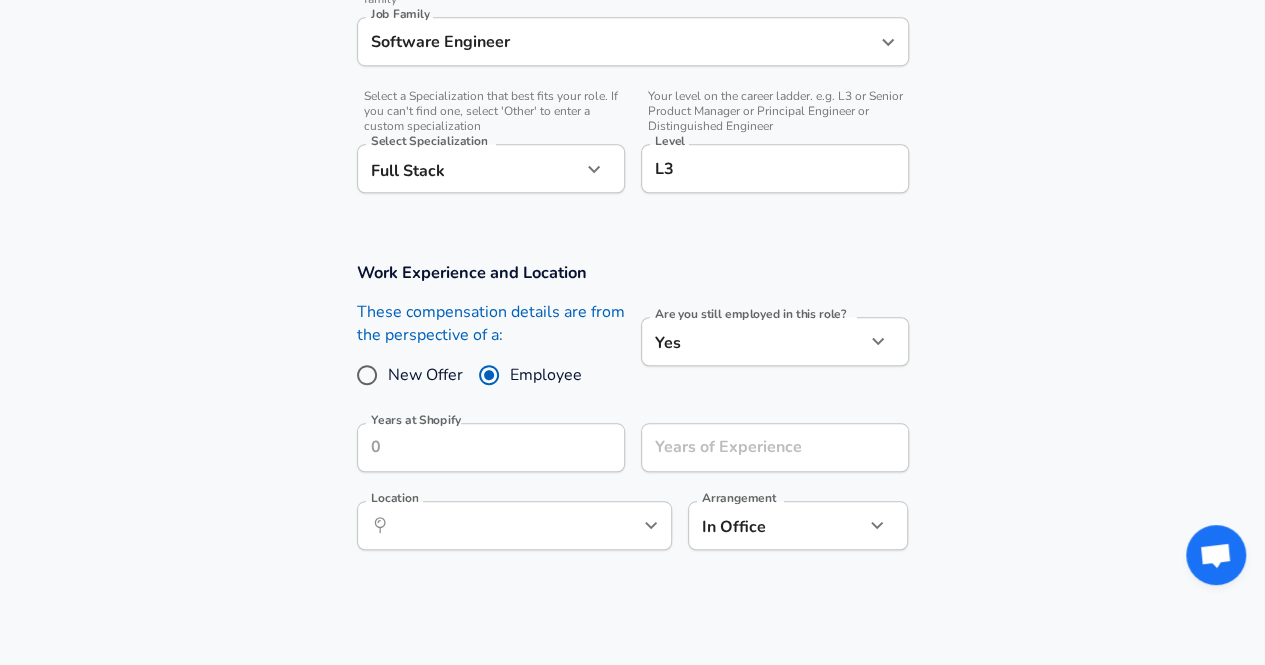 click on "Company Shopify Company Select the title that closest resembles your official title. This should be similar to the title that was present on your offer letter. Title Software Engineer Title Select a job family that best fits your role. If you can't find one, select 'Other' to enter a custom job family Job Family Software Engineer Job Family Select a Specialization that best fits your role. If you can't find one, select 'Other' to enter a custom specialization Select Specialization Full Stack Level" at bounding box center [632, -318] 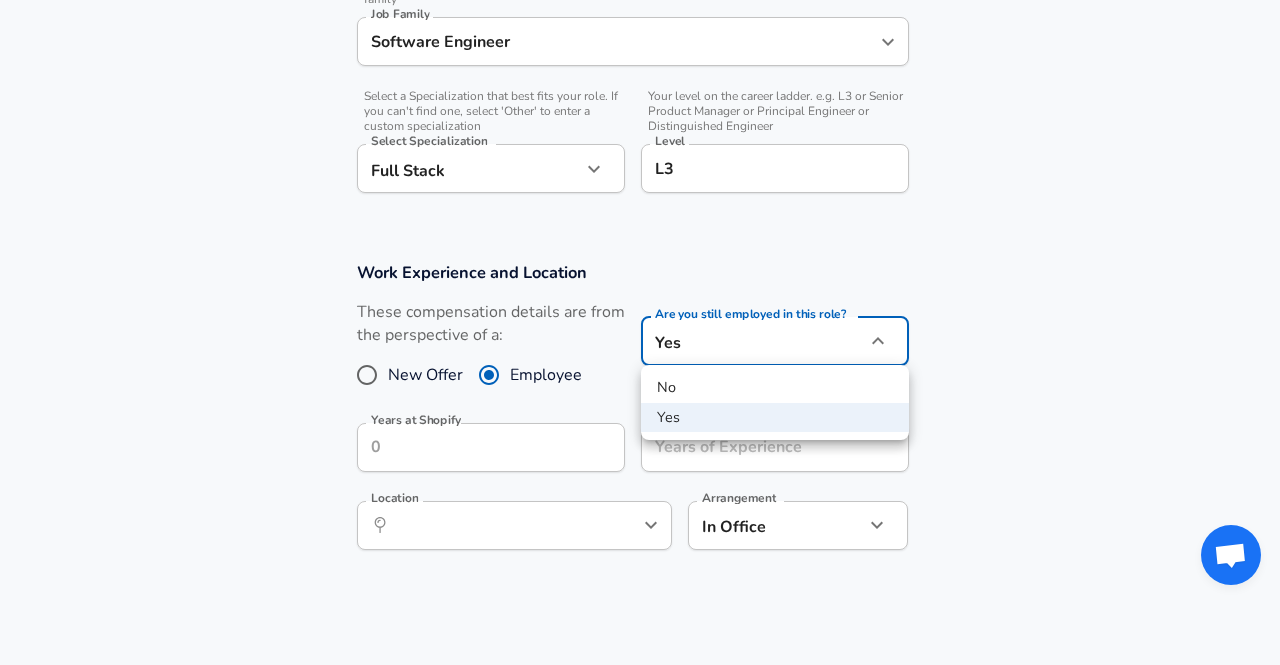 click at bounding box center [640, 332] 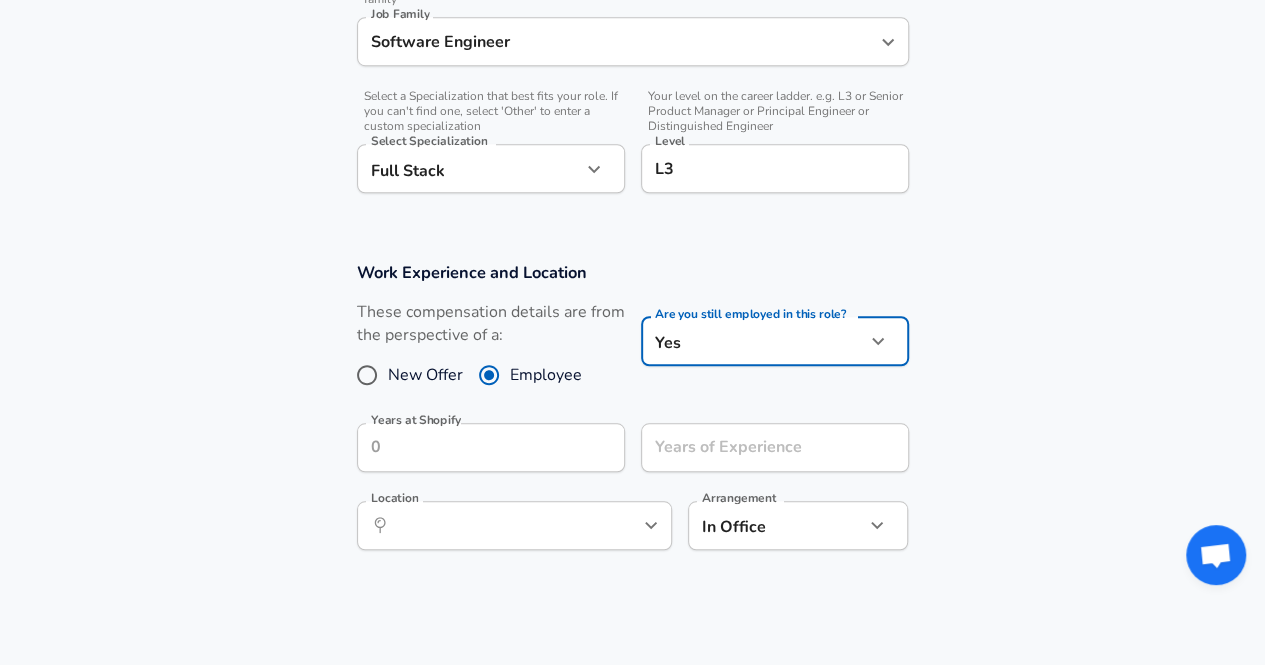 click on "New Offer" at bounding box center (367, 375) 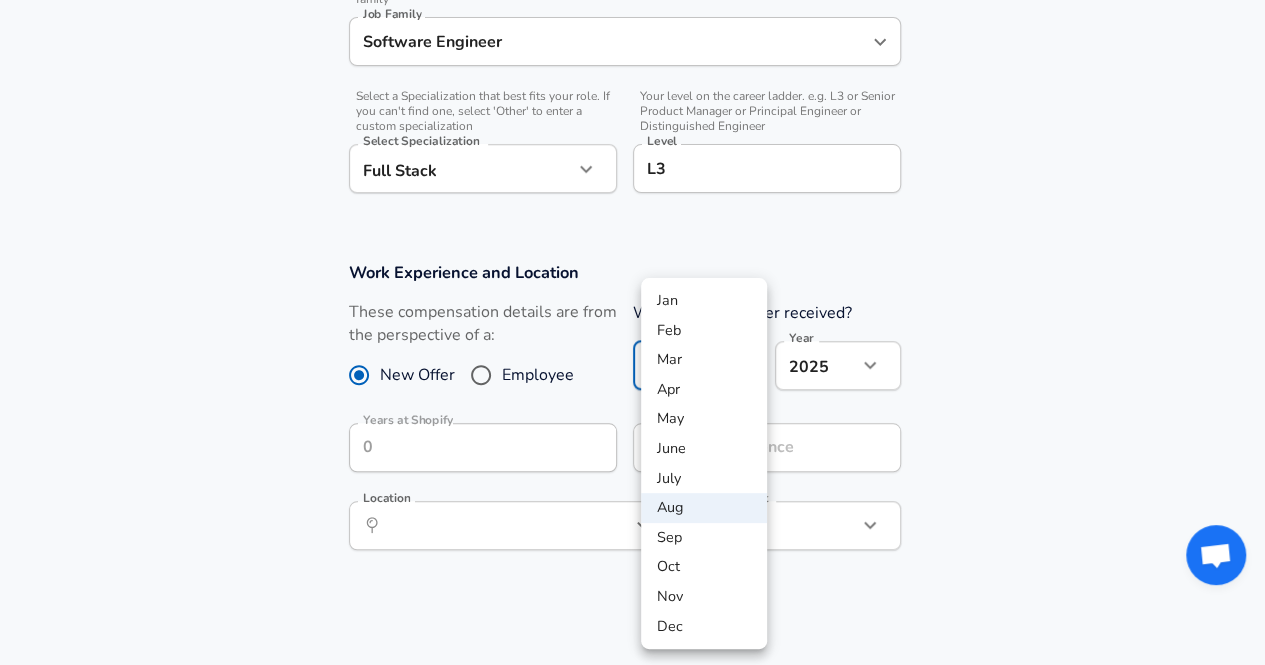 click on "Company Shopify Company Select the title that closest resembles your official title. This should be similar to the title that was present on your offer letter. Title Software Engineer Title Select a job family that best fits your role. If you can't find one, select 'Other' to enter a custom job family Job Family Software Engineer Job Family Select a Specialization that best fits your role. If you can't find one, select 'Other' to enter a custom specialization Select Specialization Full Stack Level [LEVEL]" at bounding box center [632, -318] 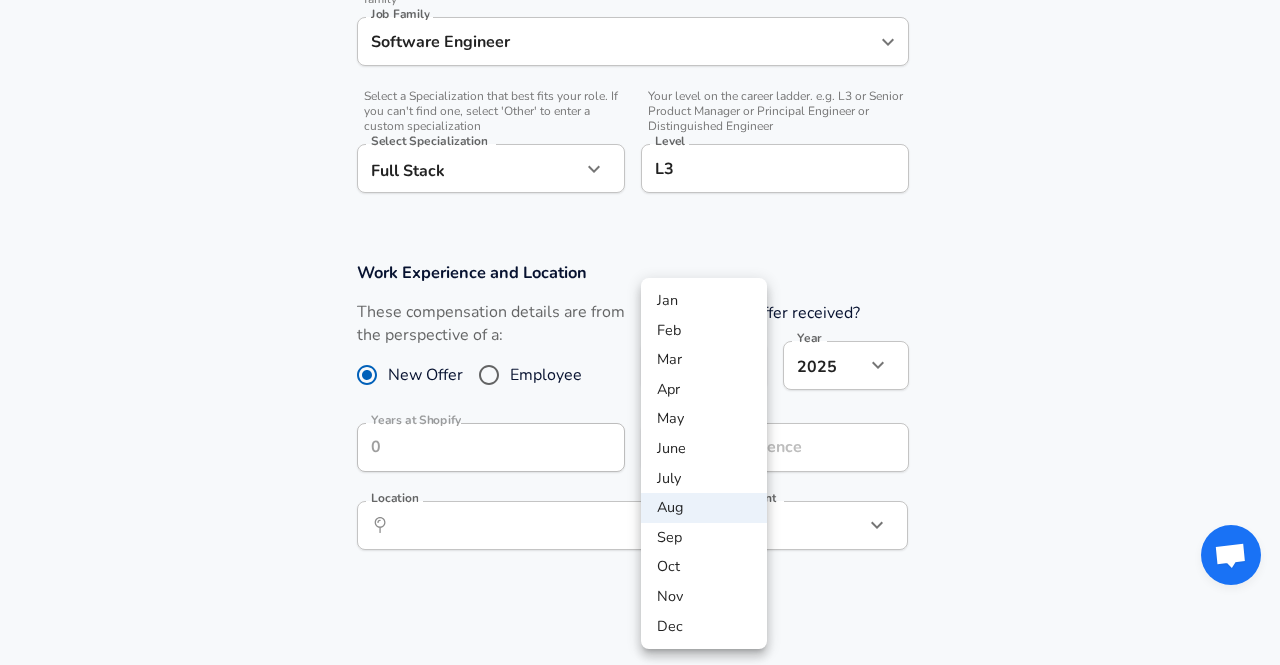 click at bounding box center (640, 332) 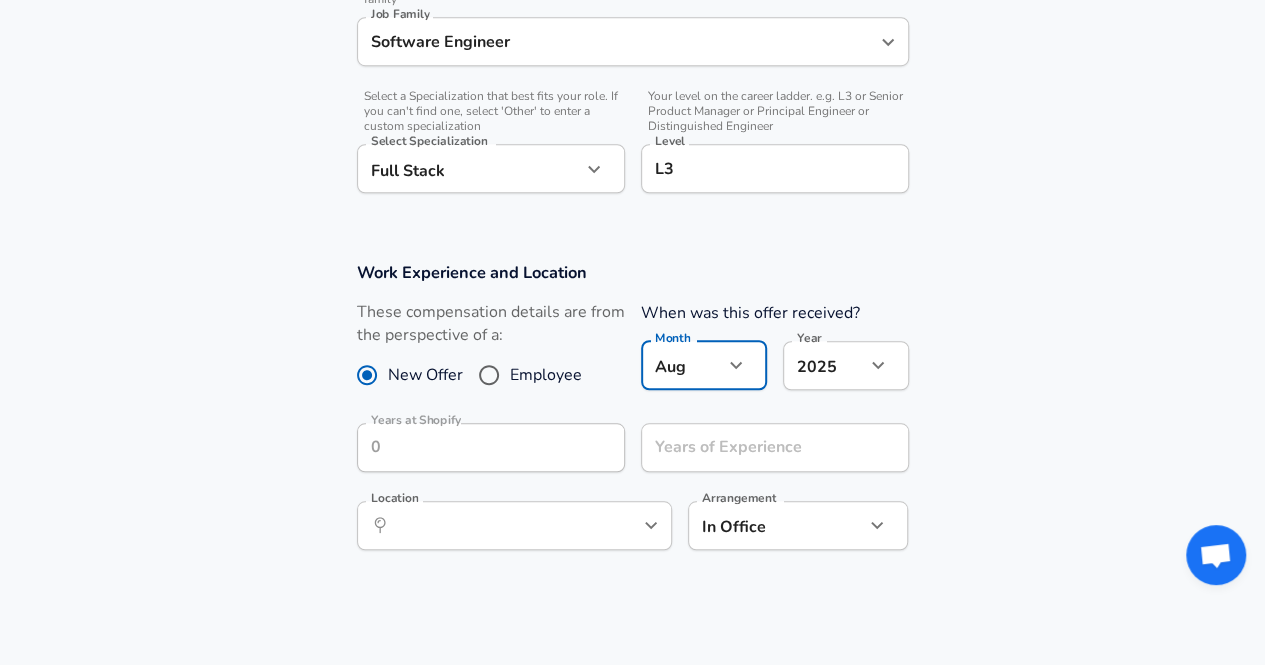 click on "Month Aug [NUMBER] Month" at bounding box center [696, 364] 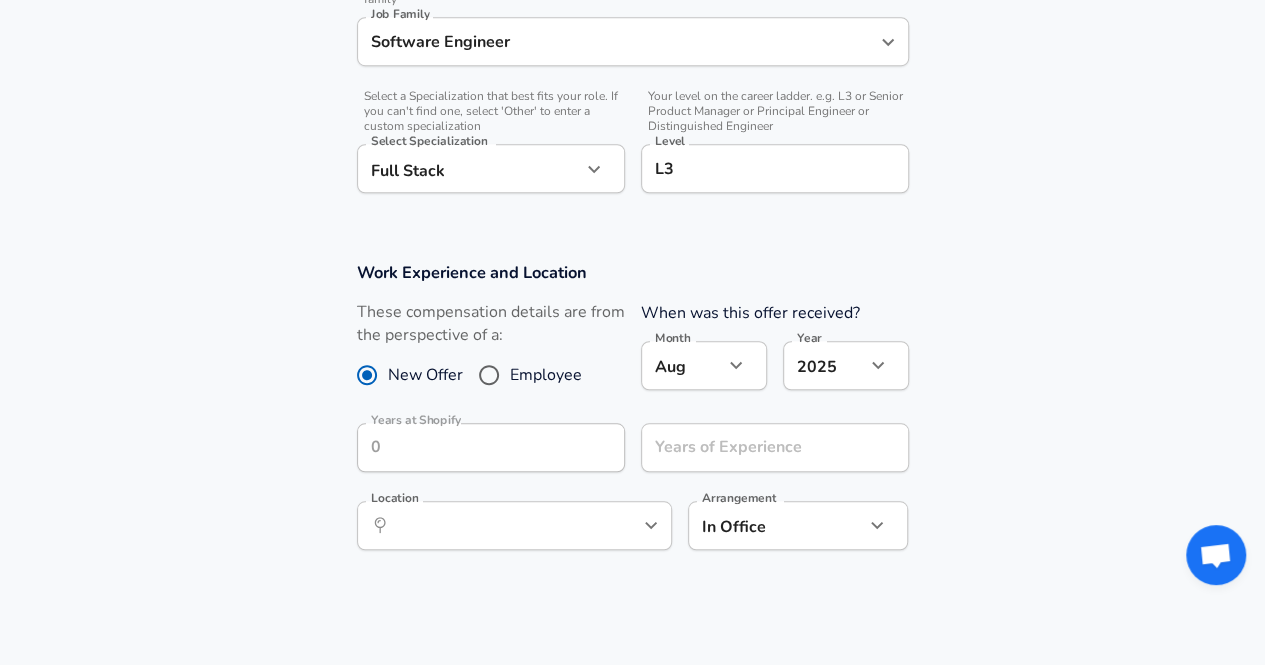 click on "Company Shopify Company Select the title that closest resembles your official title. This should be similar to the title that was present on your offer letter. Title Software Engineer Title Select a job family that best fits your role. If you can't find one, select 'Other' to enter a custom job family Job Family Software Engineer Job Family Select a Specialization that best fits your role. If you can't find one, select 'Other' to enter a custom specialization Select Specialization Full Stack Level [LEVEL]" at bounding box center (632, -318) 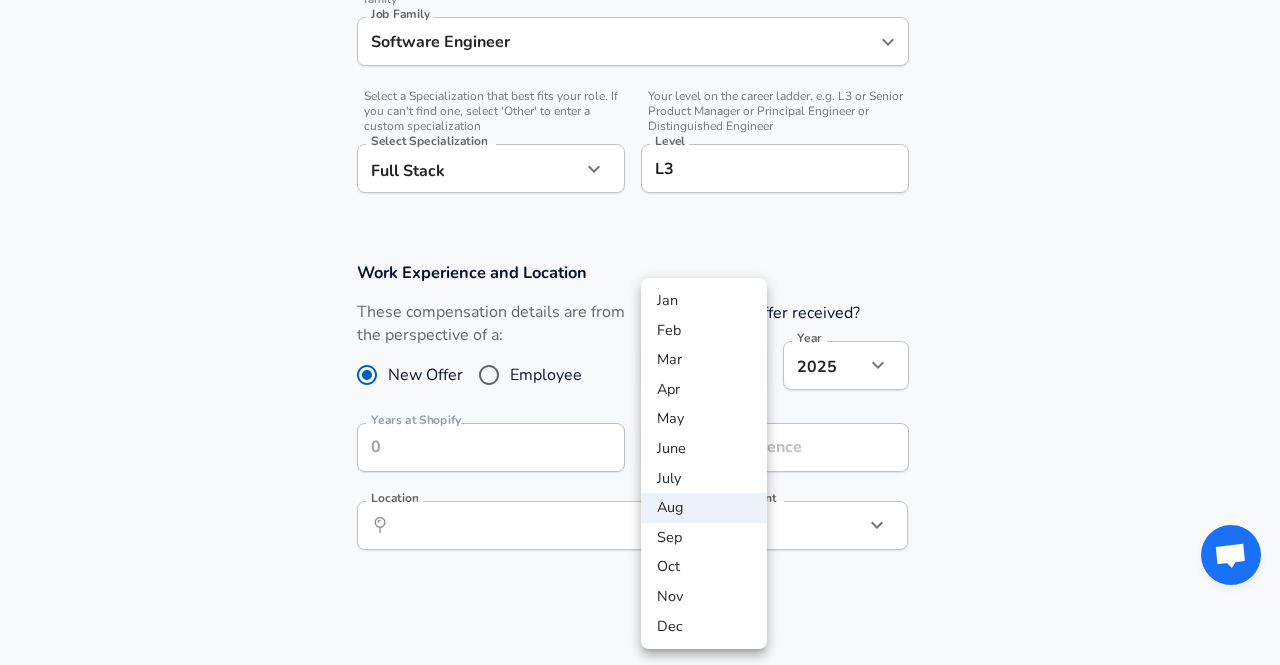 click on "July" at bounding box center [704, 479] 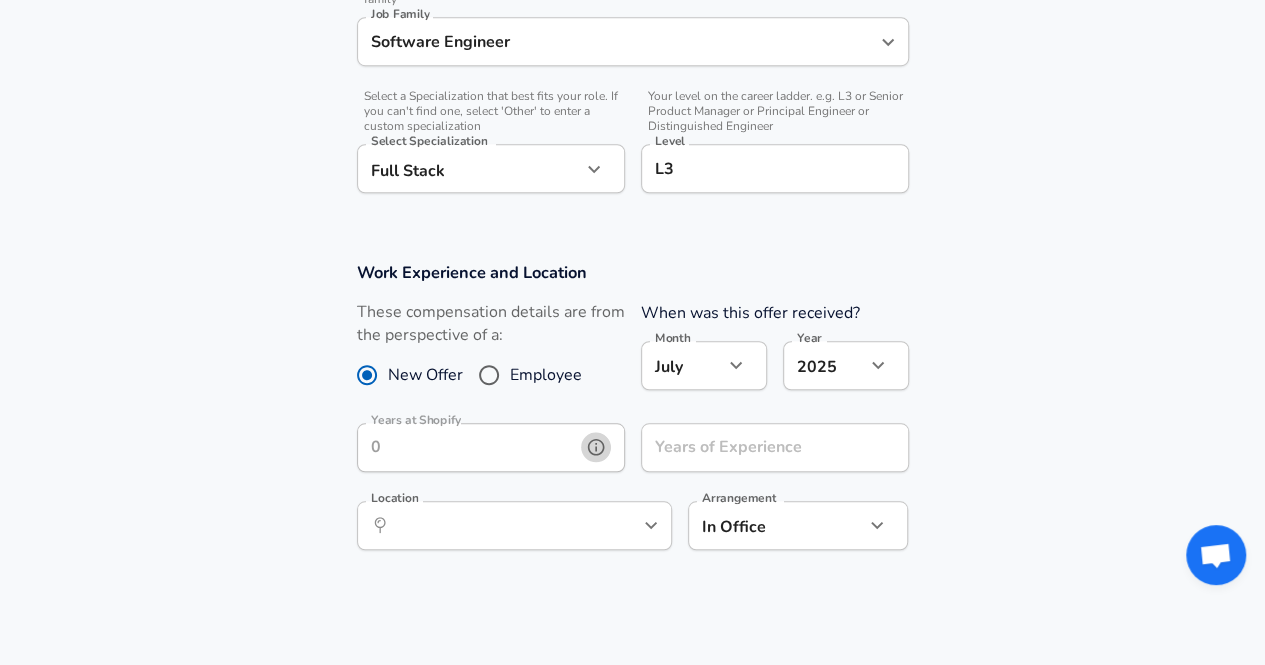 click 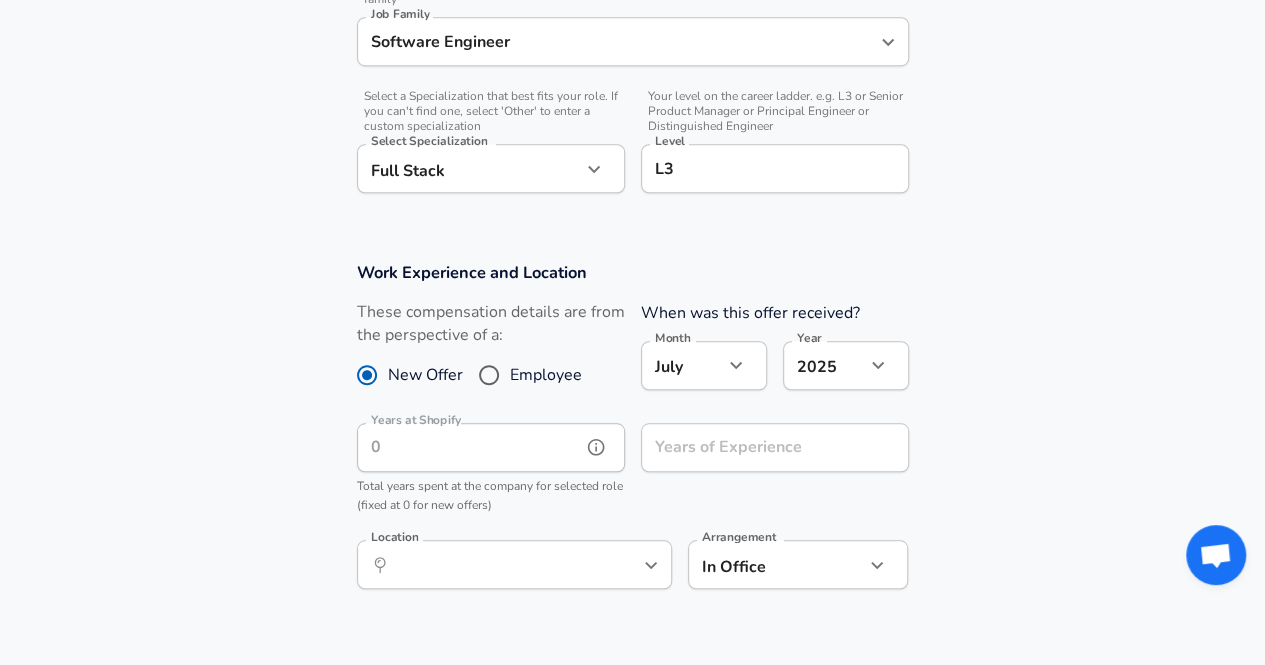 click 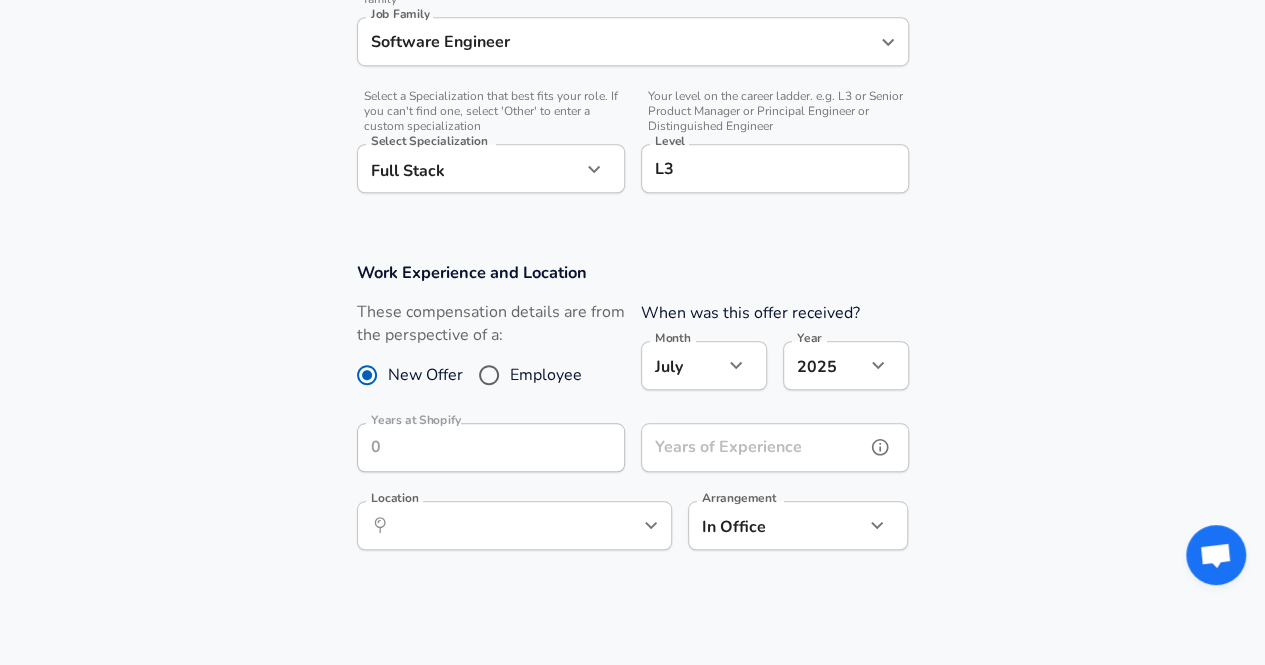 click on "Years of Experience" at bounding box center [753, 447] 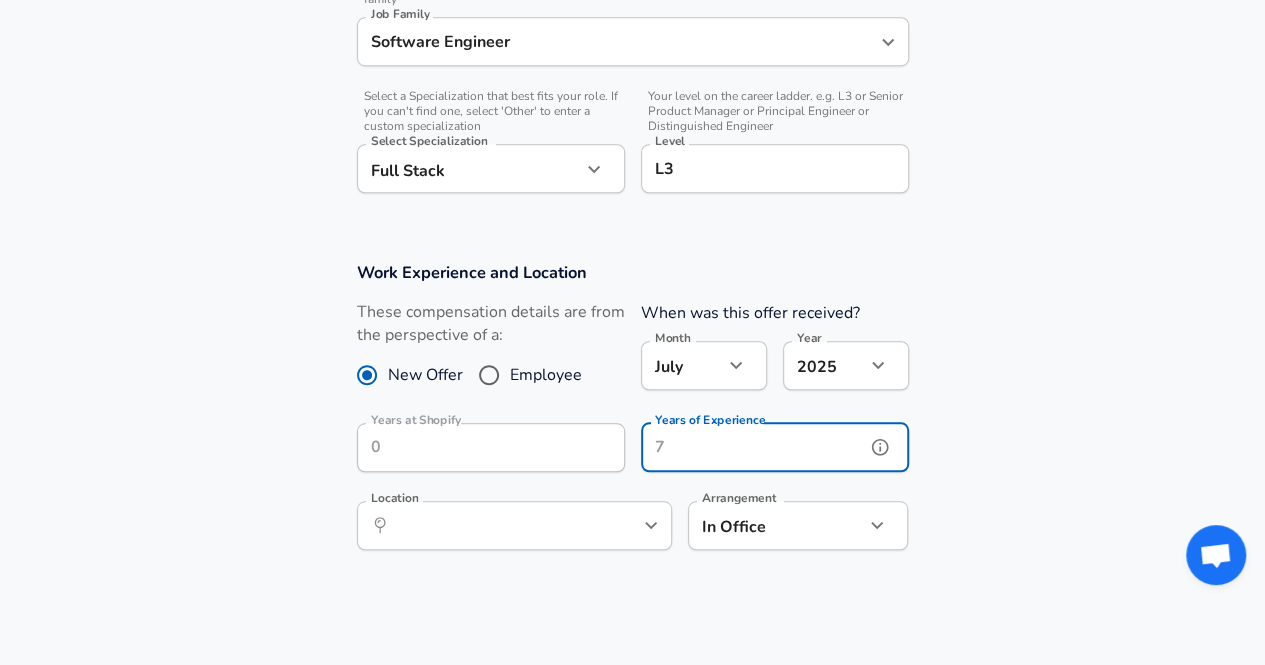 type on "1" 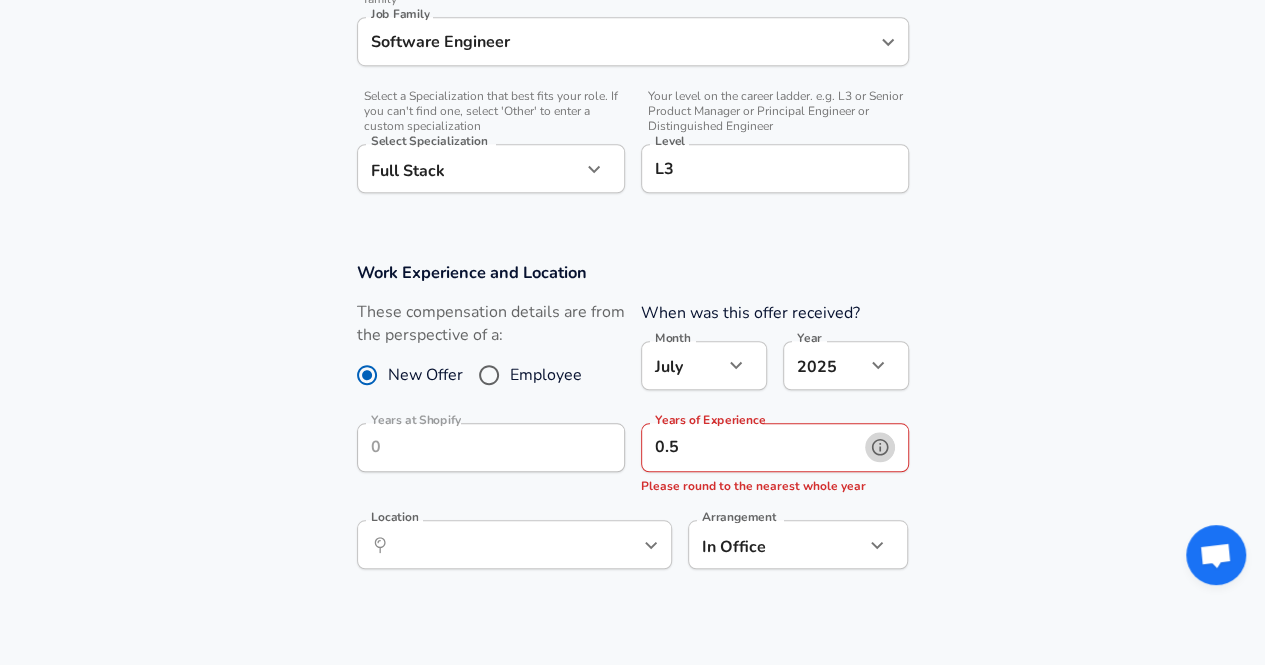 click 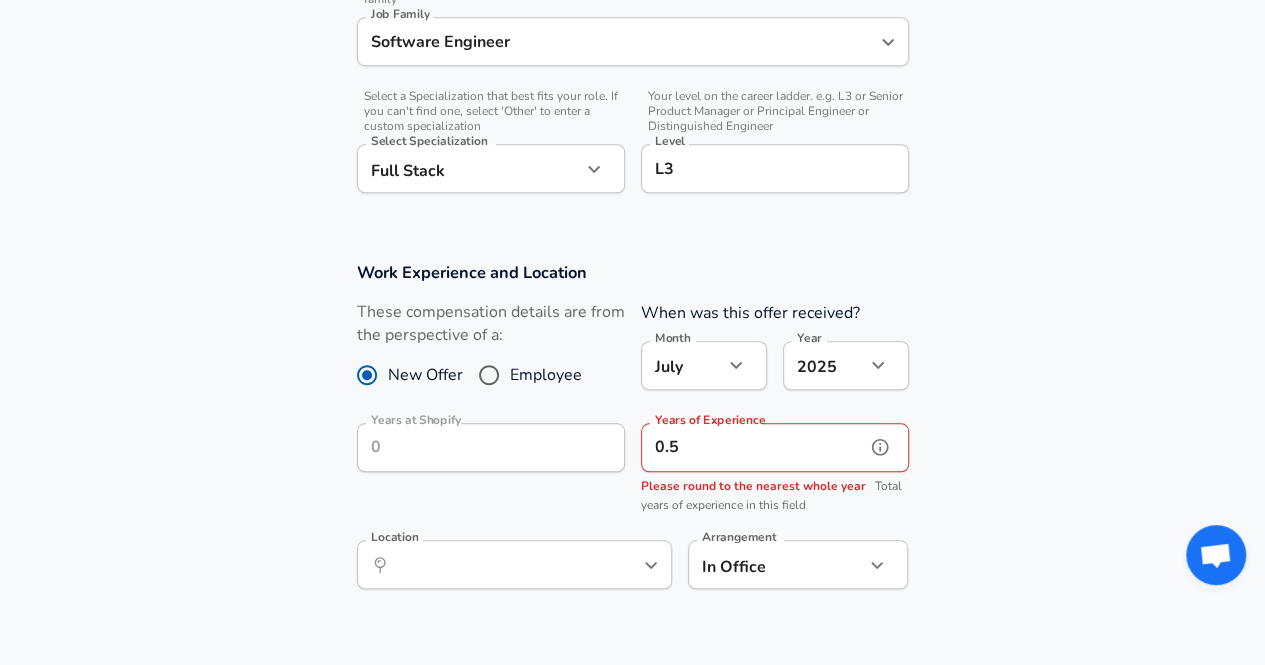 click on "0.5" at bounding box center [753, 447] 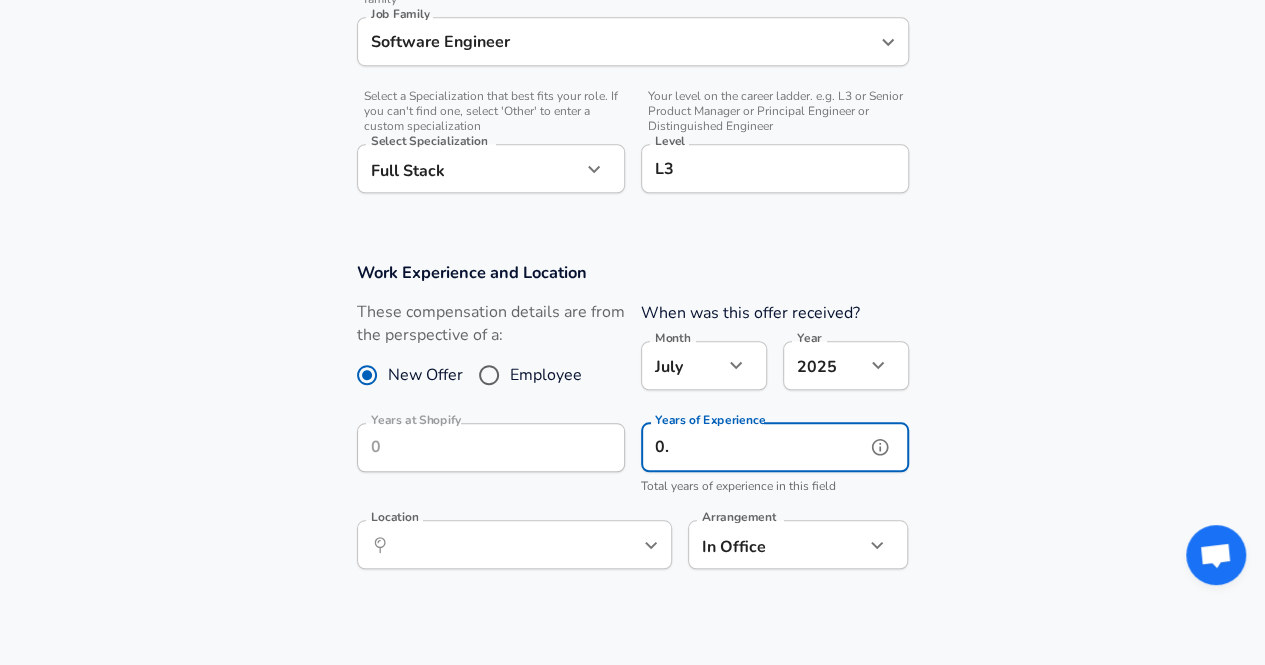 type on "0" 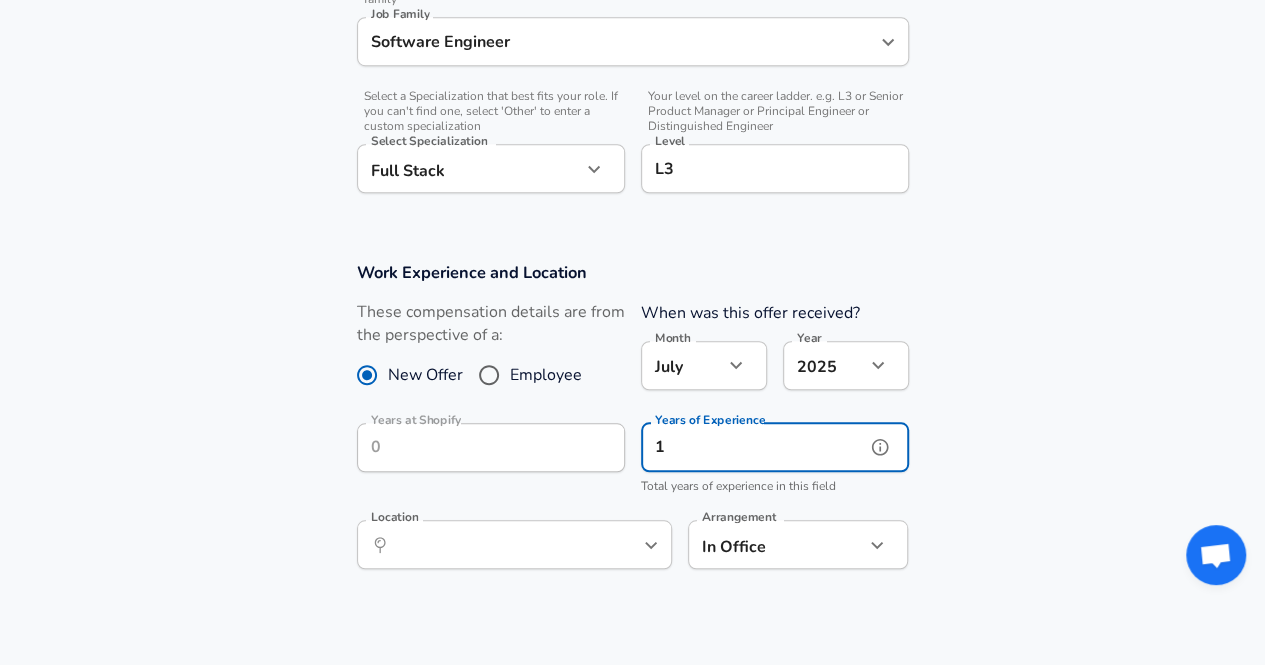click 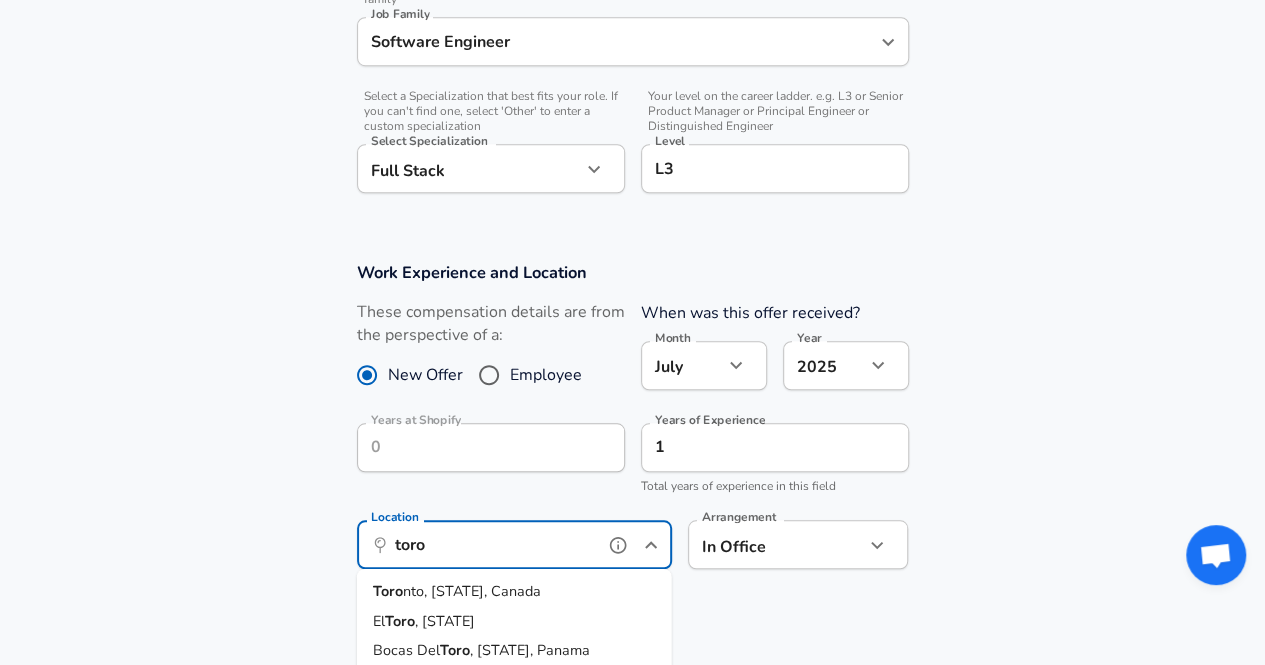 click on "toro nto, [STATE], Canada" at bounding box center (514, 592) 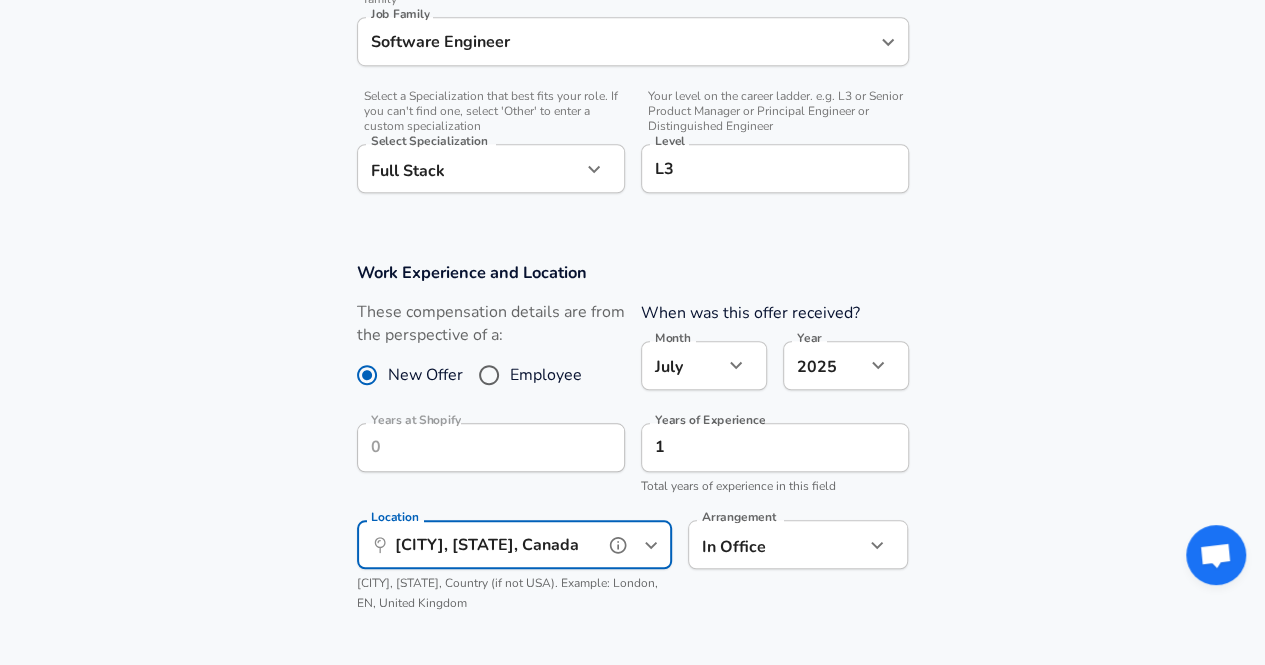 type on "[CITY], [STATE], Canada" 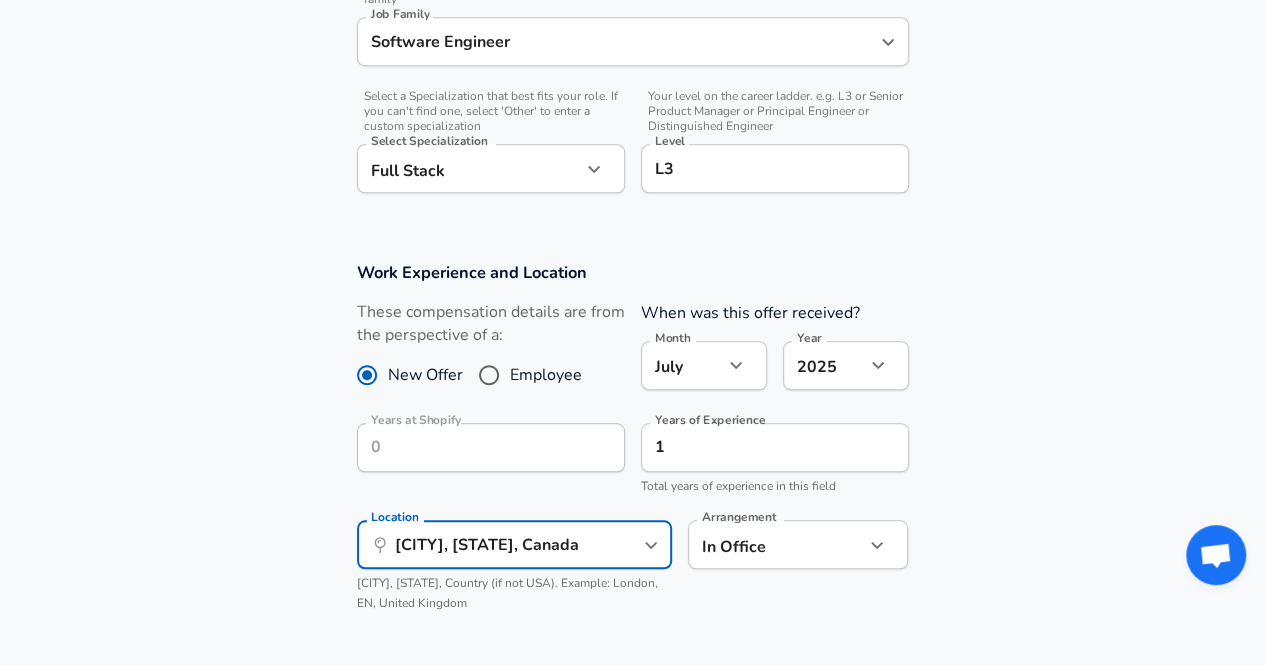 click on "Company Shopify Company Select the title that closest resembles your official title. This should be similar to the title that was present on your offer letter. Title Software Engineer Title Select a job family that best fits your role. If you can't find one, select 'Other' to enter a custom job family Job Family Software Engineer Job Family Select a Specialization that best fits your role. If you can't find one, select 'Other' to enter a custom specialization Select Specialization Full Stack Level [LEVEL]" at bounding box center (632, -318) 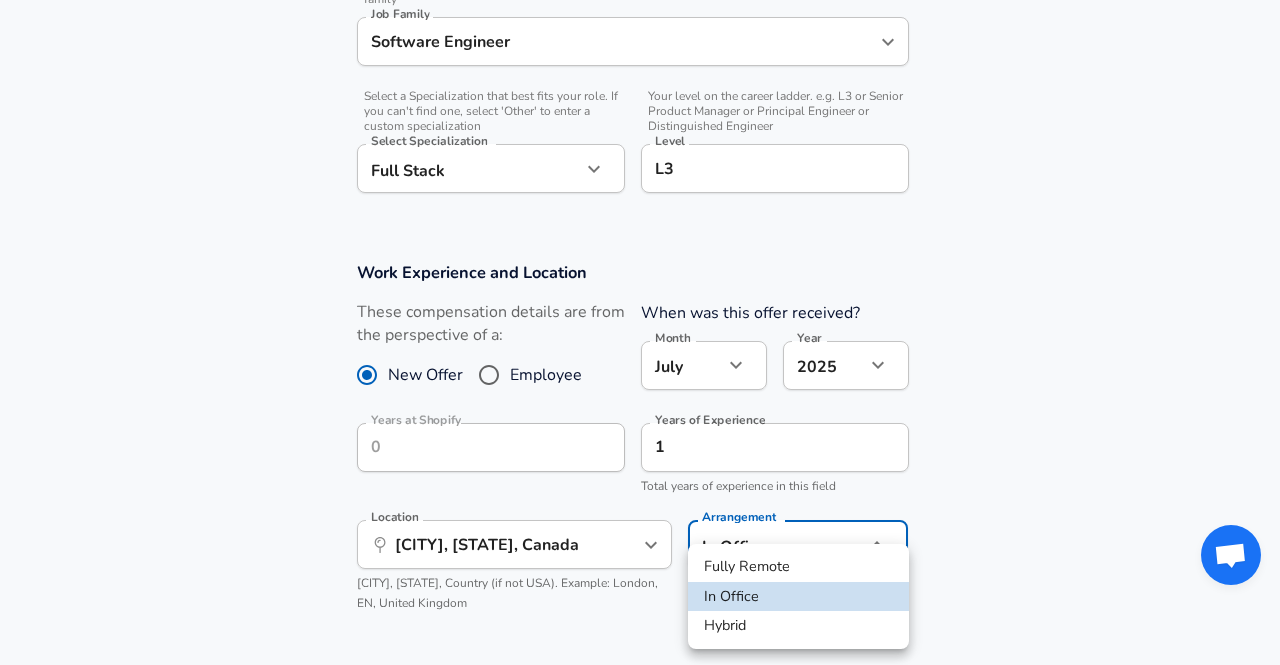 click on "Hybrid" at bounding box center (798, 626) 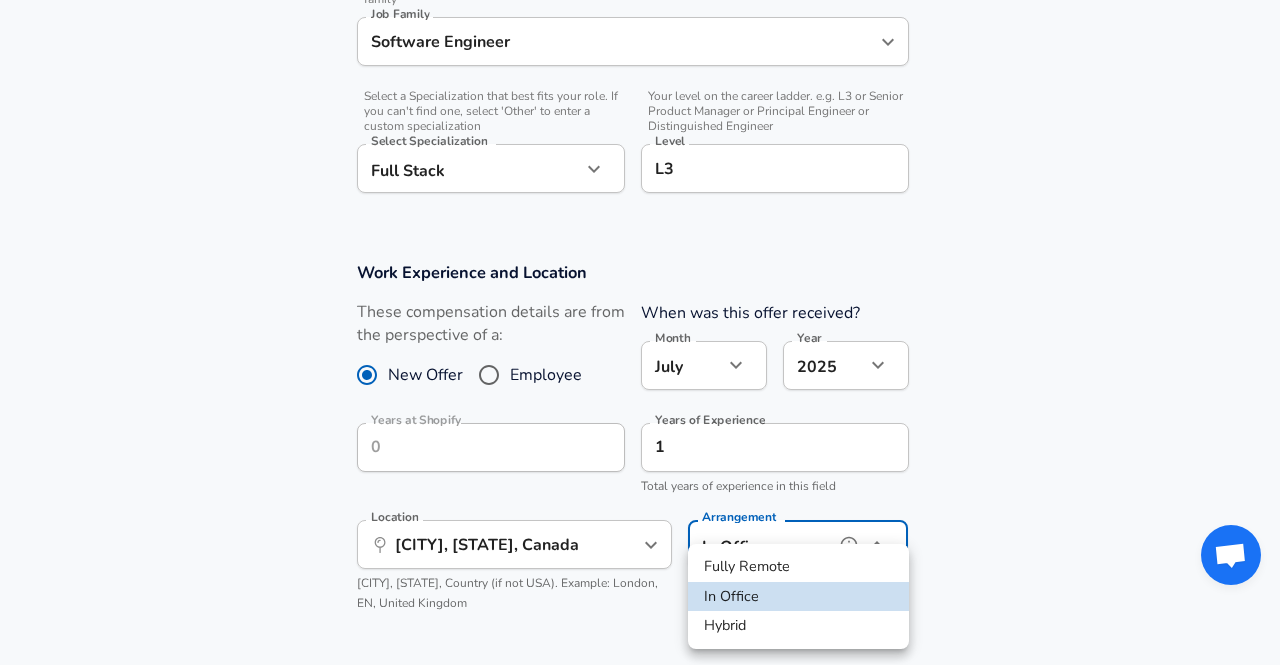 type on "hybrid" 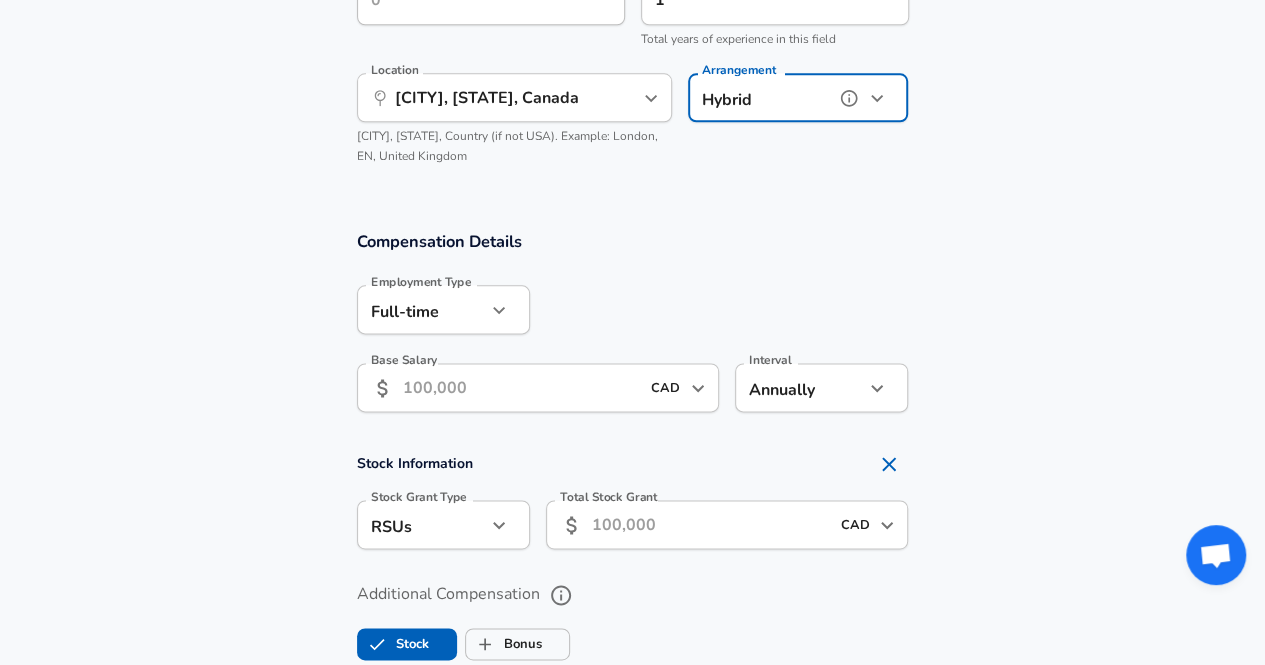 scroll, scrollTop: 1099, scrollLeft: 0, axis: vertical 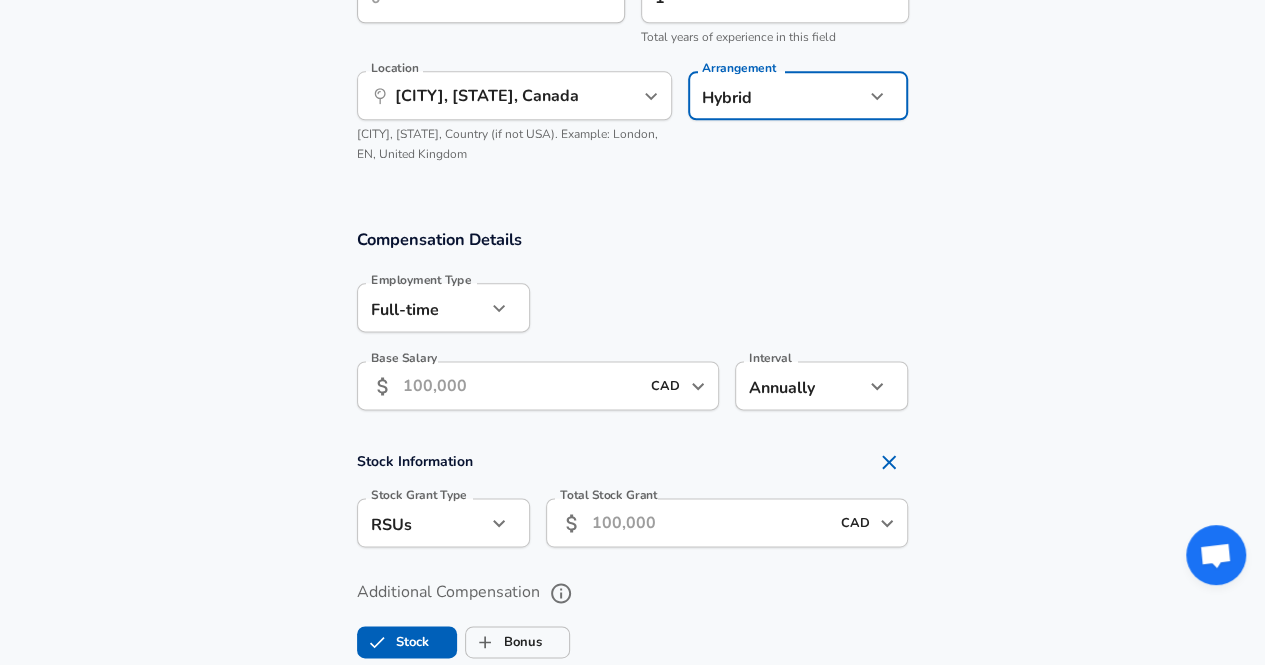 click on "Company Shopify Company Select the title that closest resembles your official title. This should be similar to the title that was present on your offer letter. Title Software Engineer Title Select a job family that best fits your role. If you can't find one, select 'Other' to enter a custom job family Job Family Software Engineer Job Family Select a Specialization that best fits your role. If you can't find one, select 'Other' to enter a custom specialization Select Specialization Full Stack Level [LEVEL]" at bounding box center (632, -767) 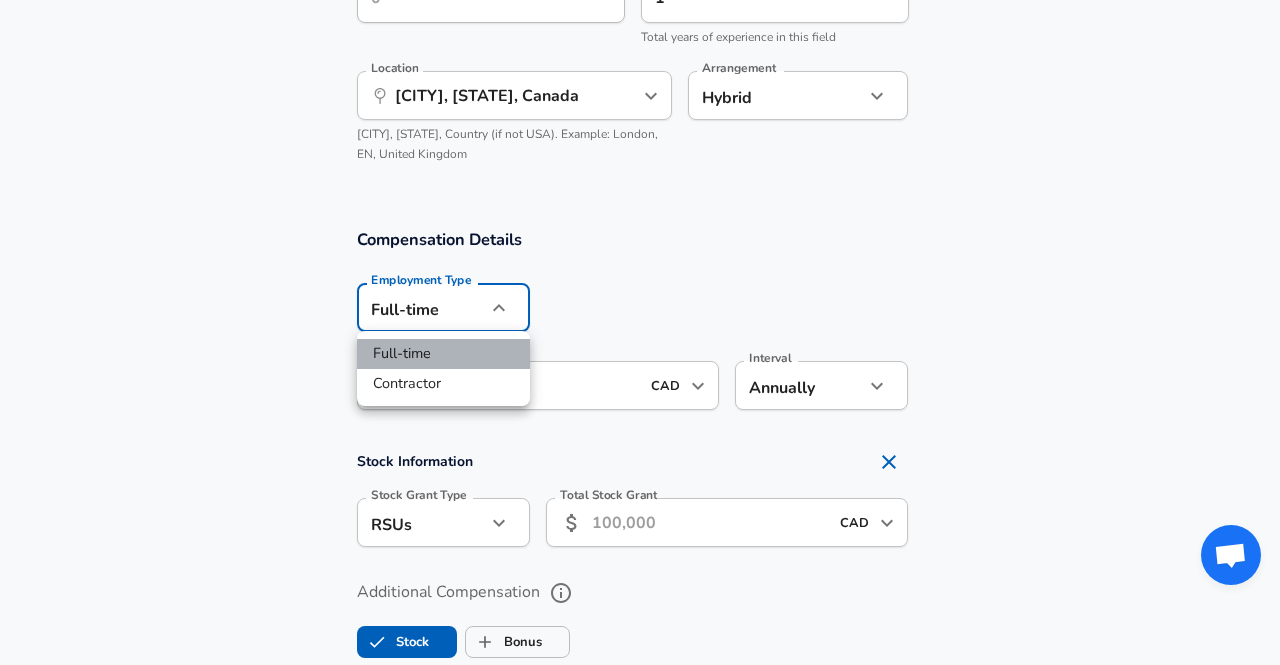 click on "Full-time" at bounding box center (443, 354) 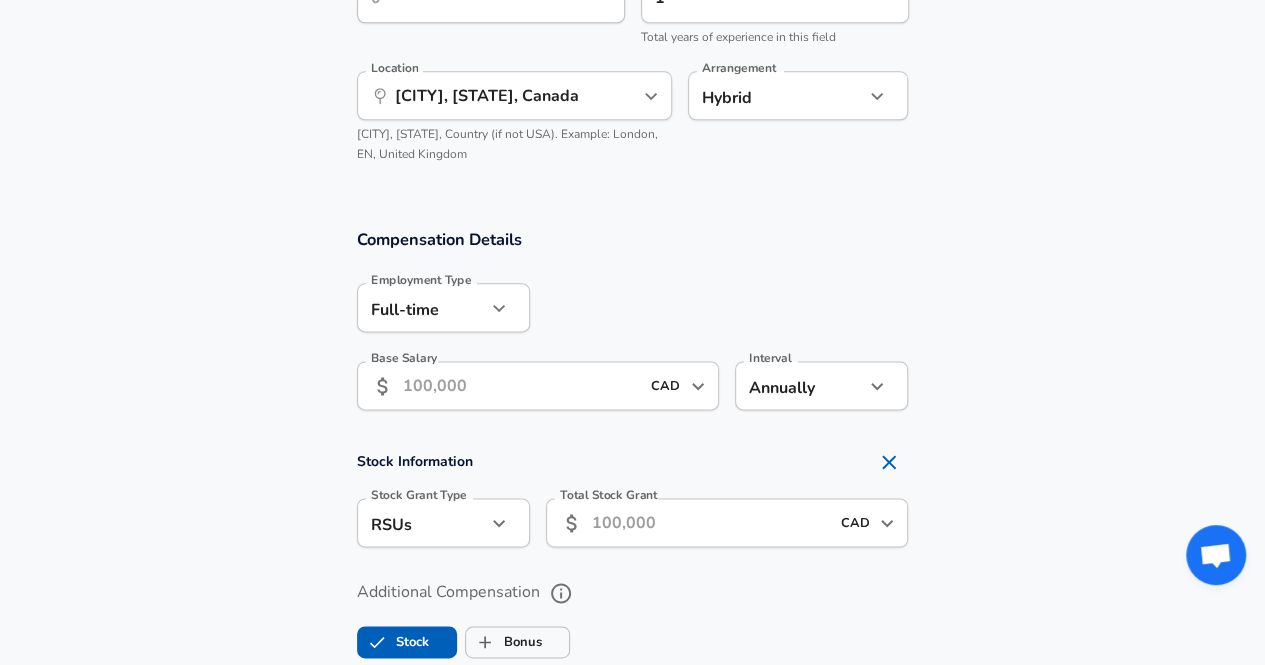 click on "Base Salary" at bounding box center [521, 385] 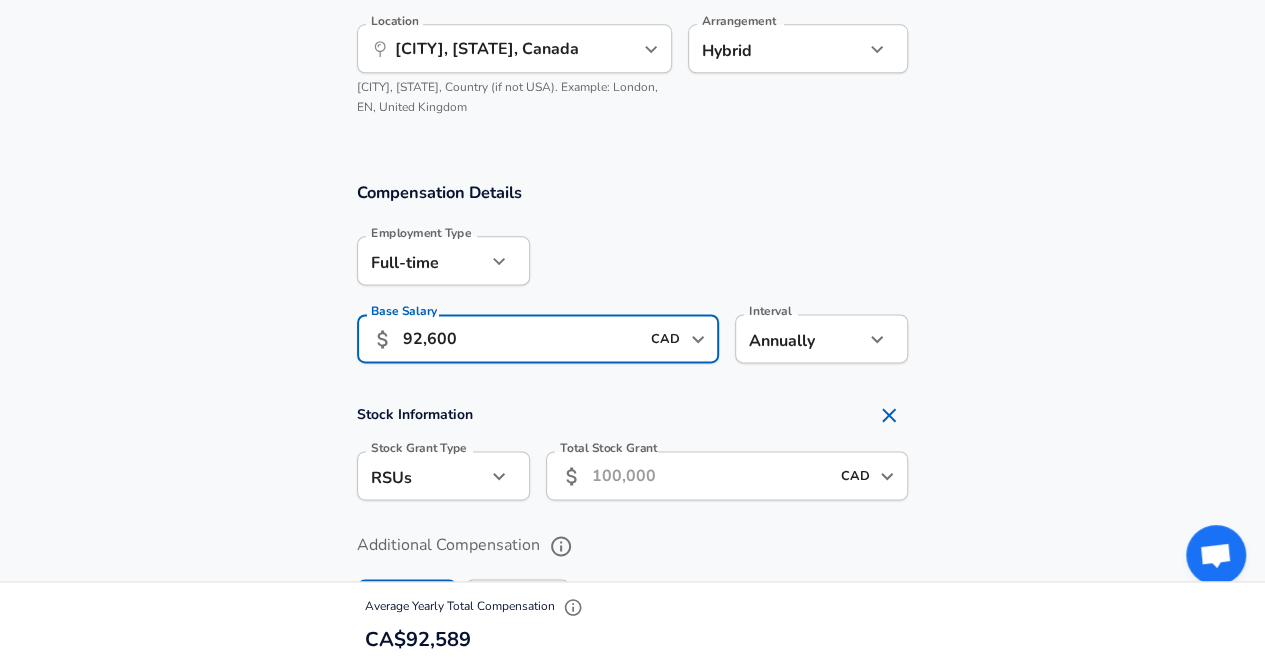 scroll, scrollTop: 1147, scrollLeft: 0, axis: vertical 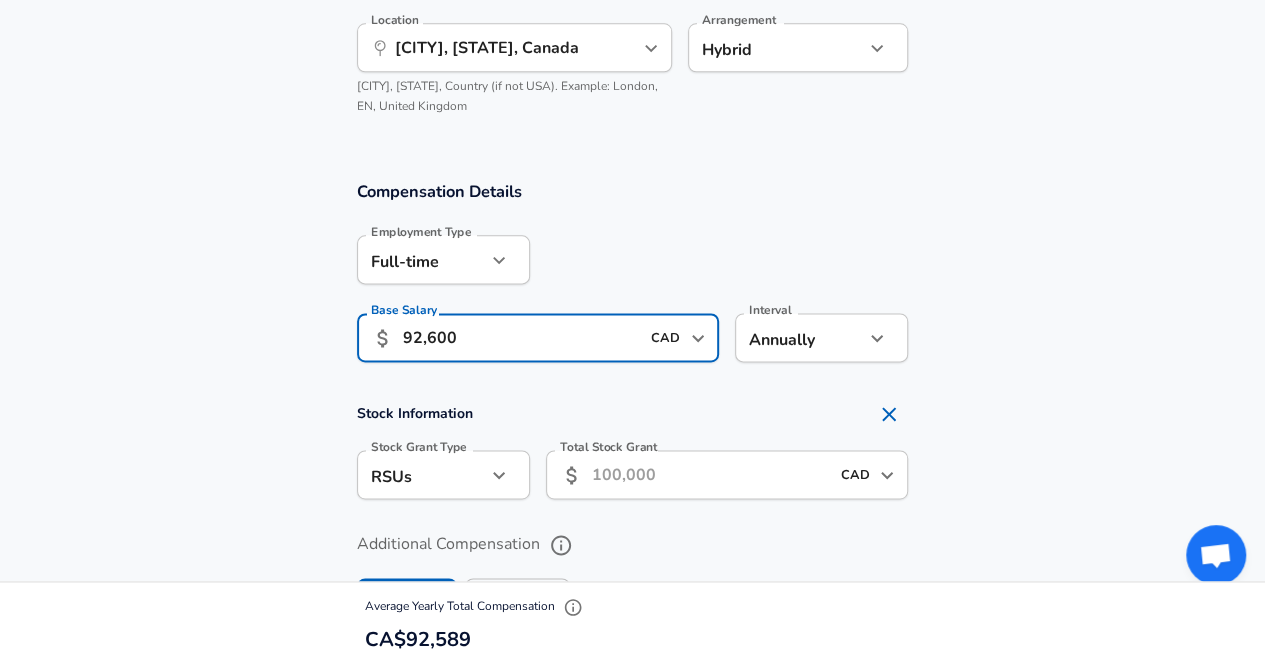 type on "92,600" 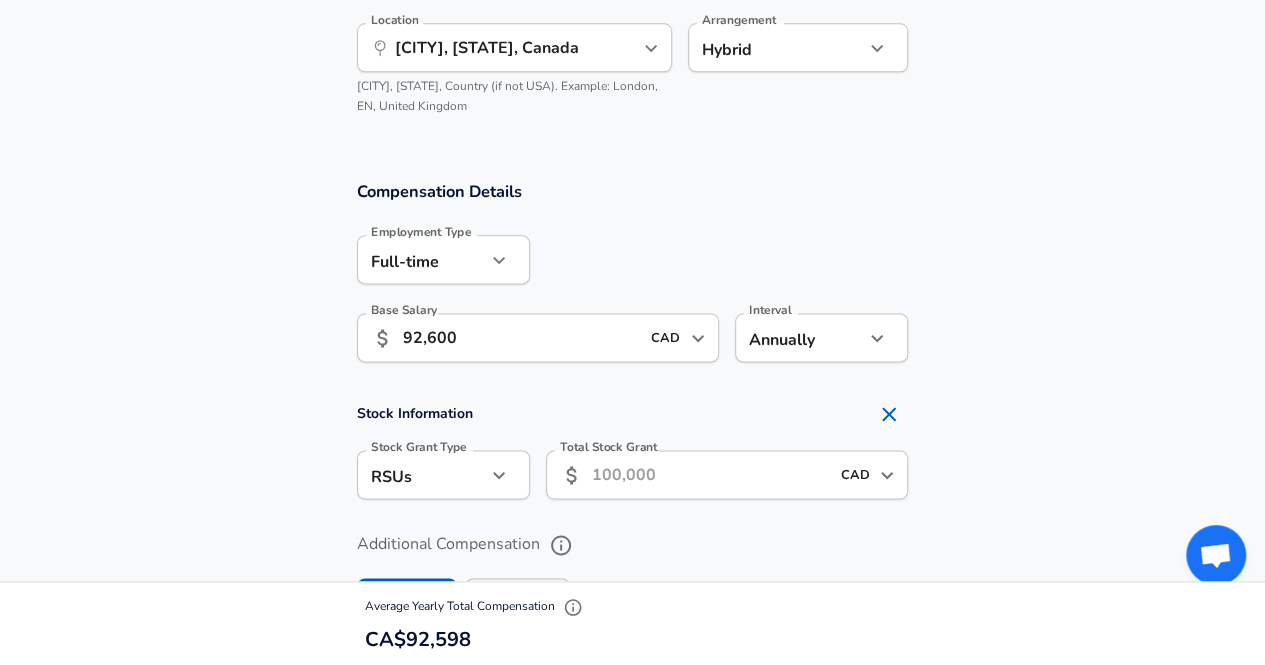 click on "Total Stock Grant" at bounding box center (710, 474) 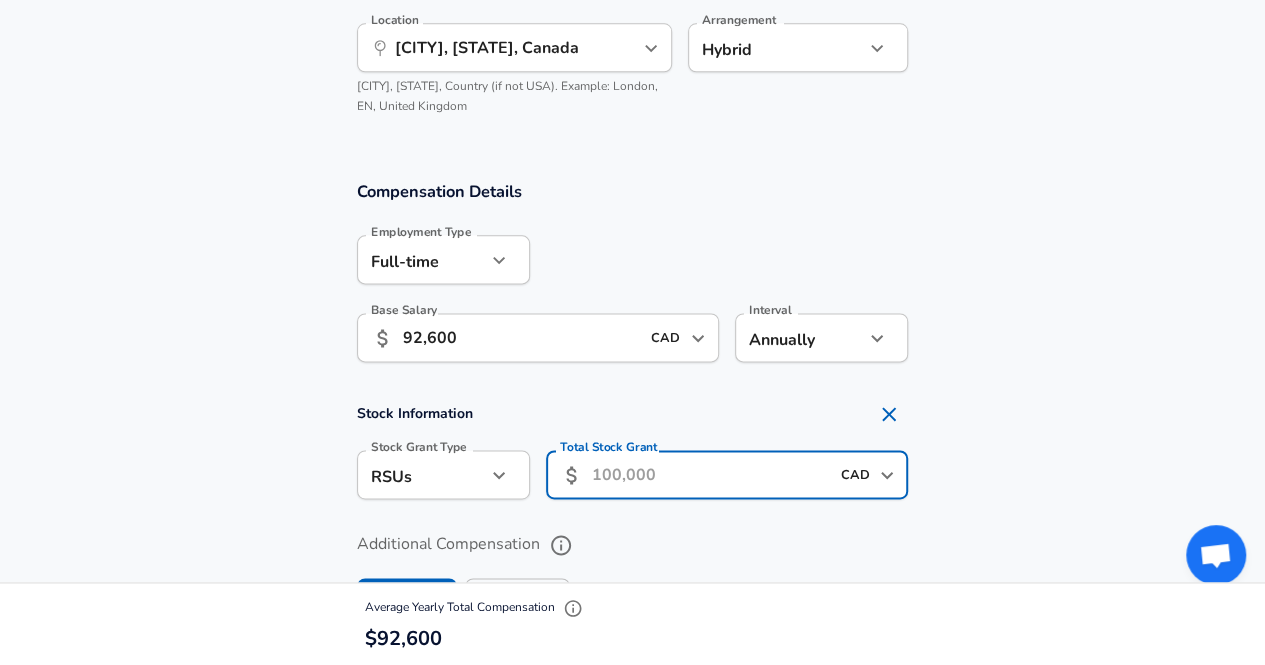 type on "0" 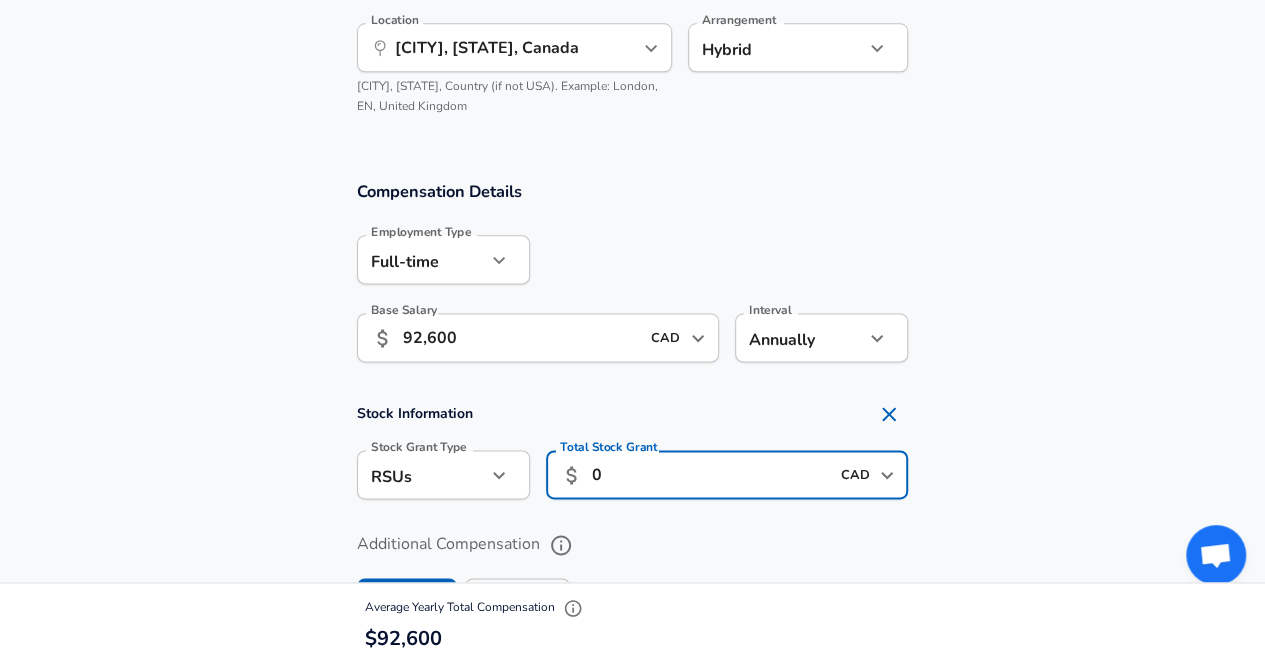 scroll, scrollTop: 0, scrollLeft: 0, axis: both 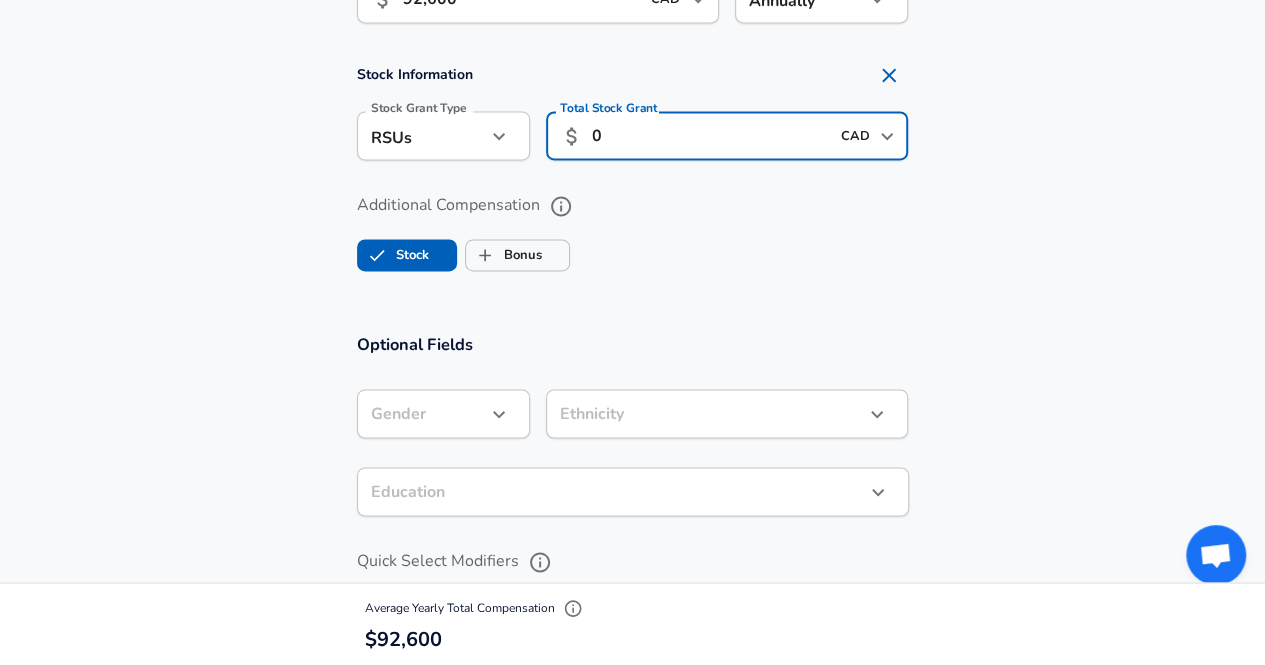 click on "Stock" at bounding box center (393, 255) 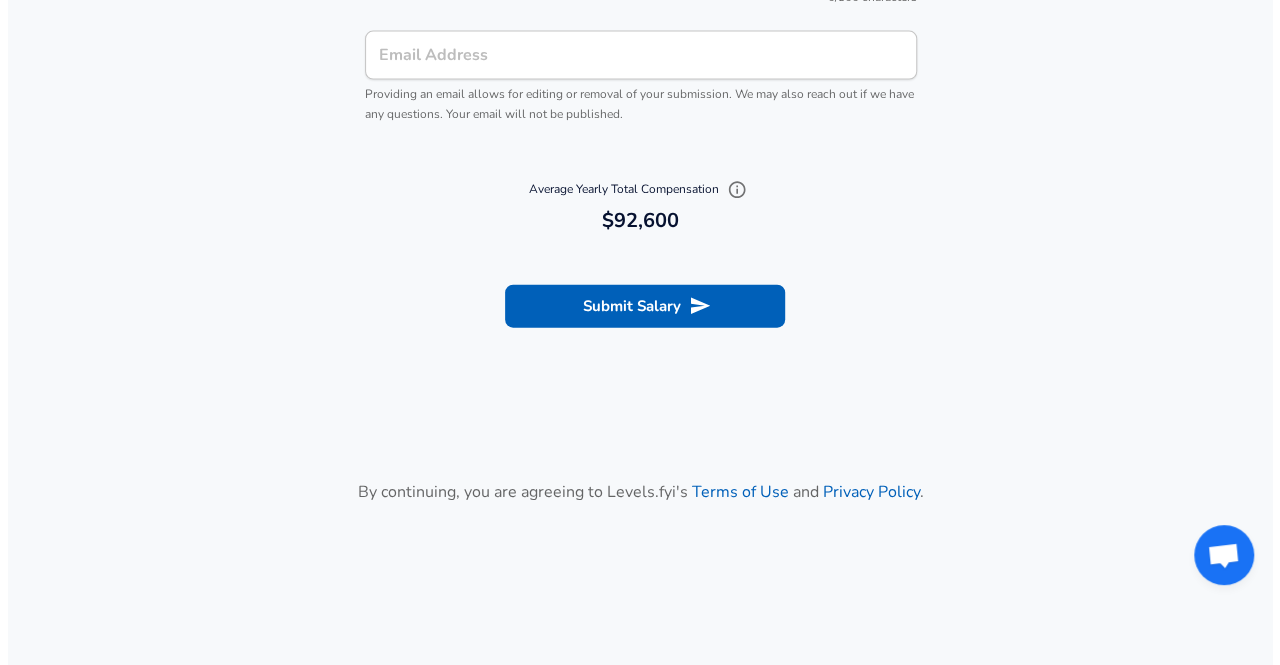 scroll, scrollTop: 2194, scrollLeft: 0, axis: vertical 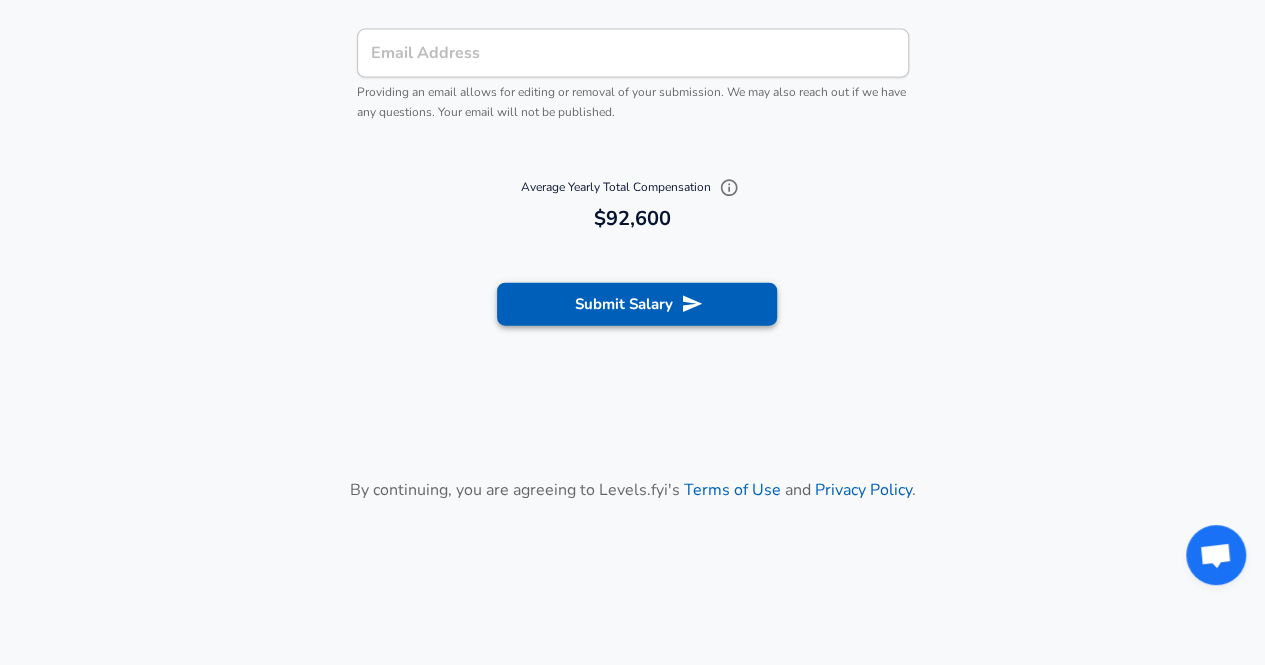 click on "Submit Salary" at bounding box center [637, 304] 